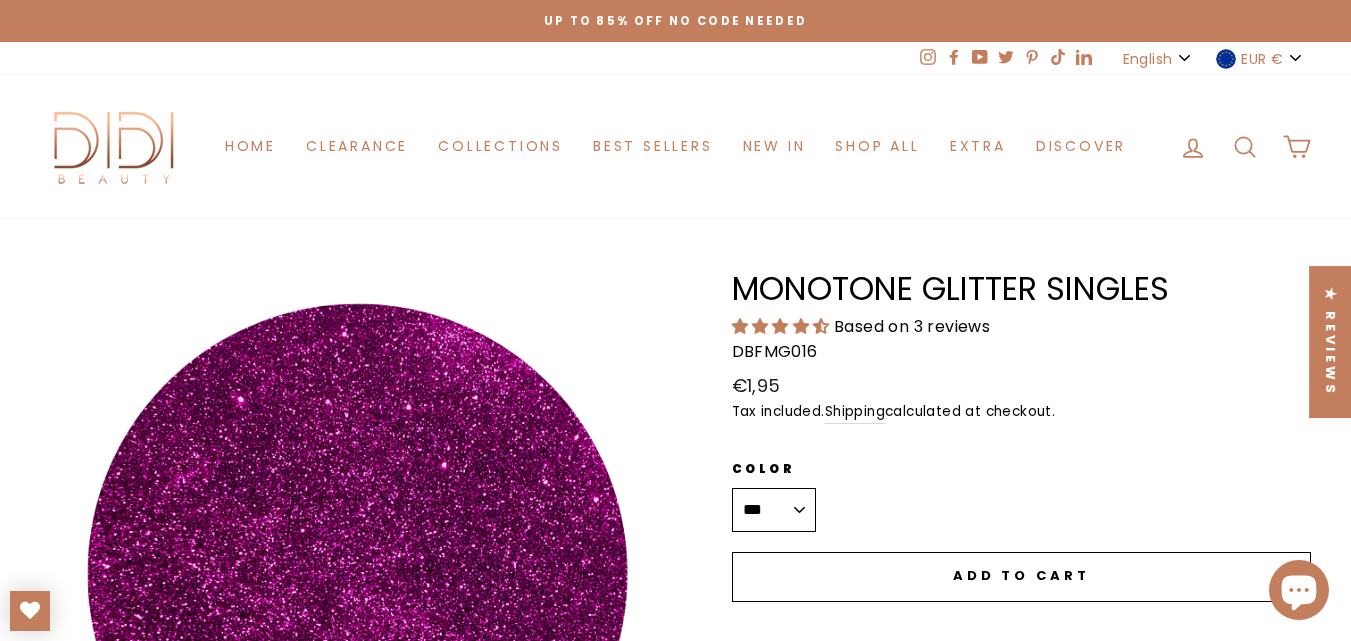 scroll, scrollTop: 0, scrollLeft: 0, axis: both 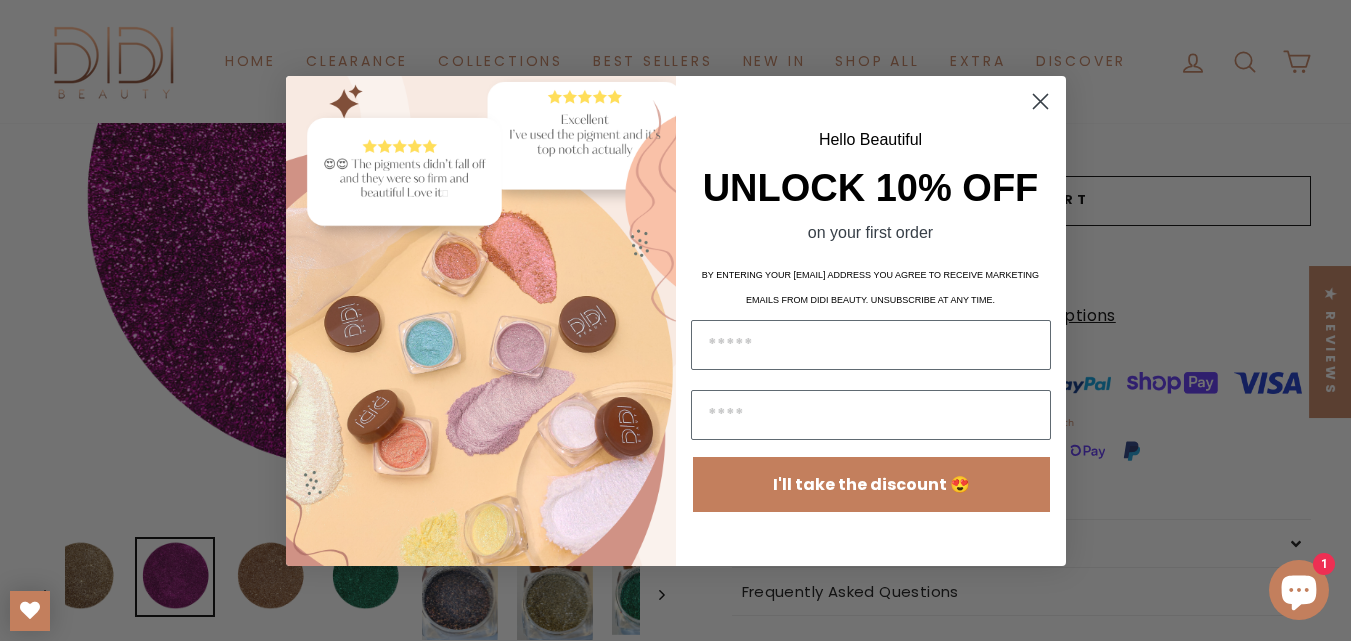 click 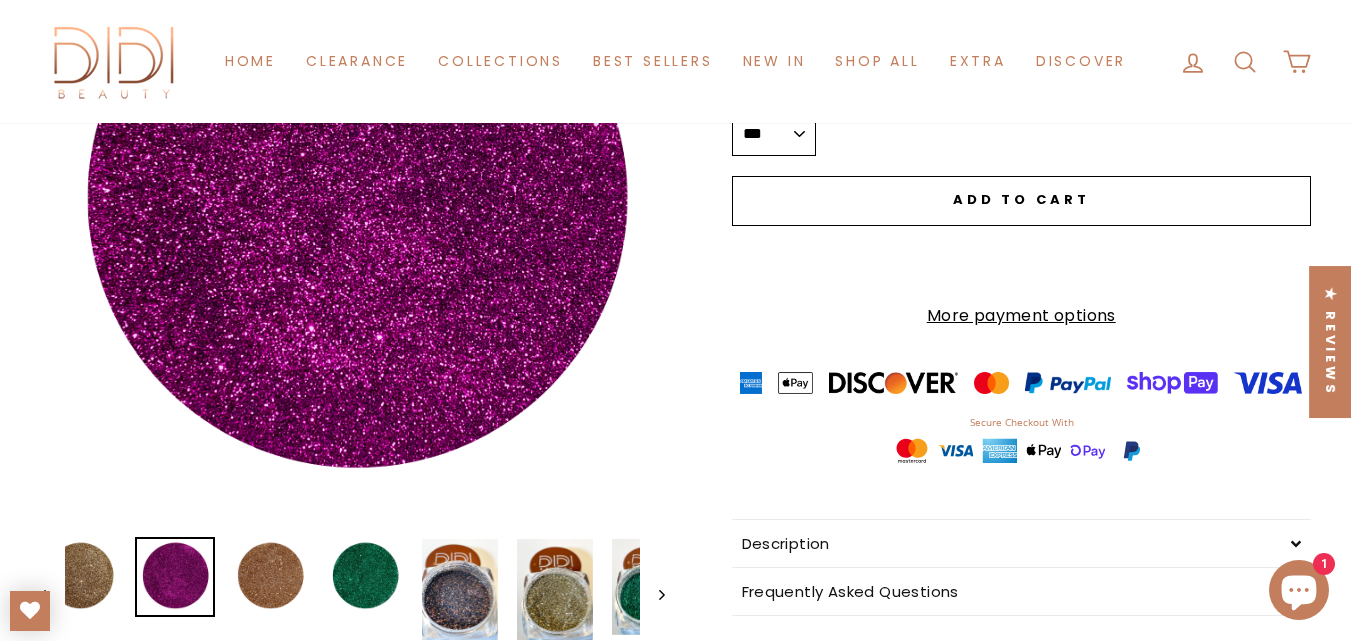 click on "***** ***** ***** ****** **** ****** ****** *** *** ***** ******* *** *****" at bounding box center (774, 134) 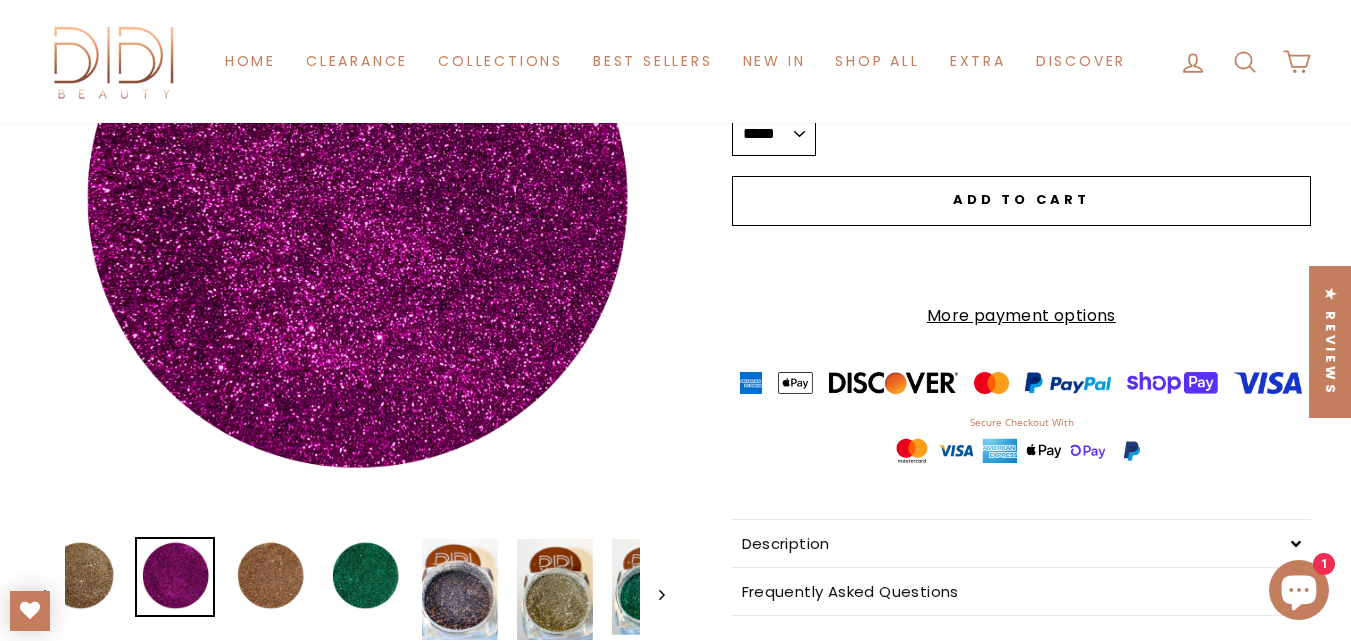 click on "***** ***** ***** ****** **** ****** ****** *** *** ***** ******* *** *****" at bounding box center [774, 134] 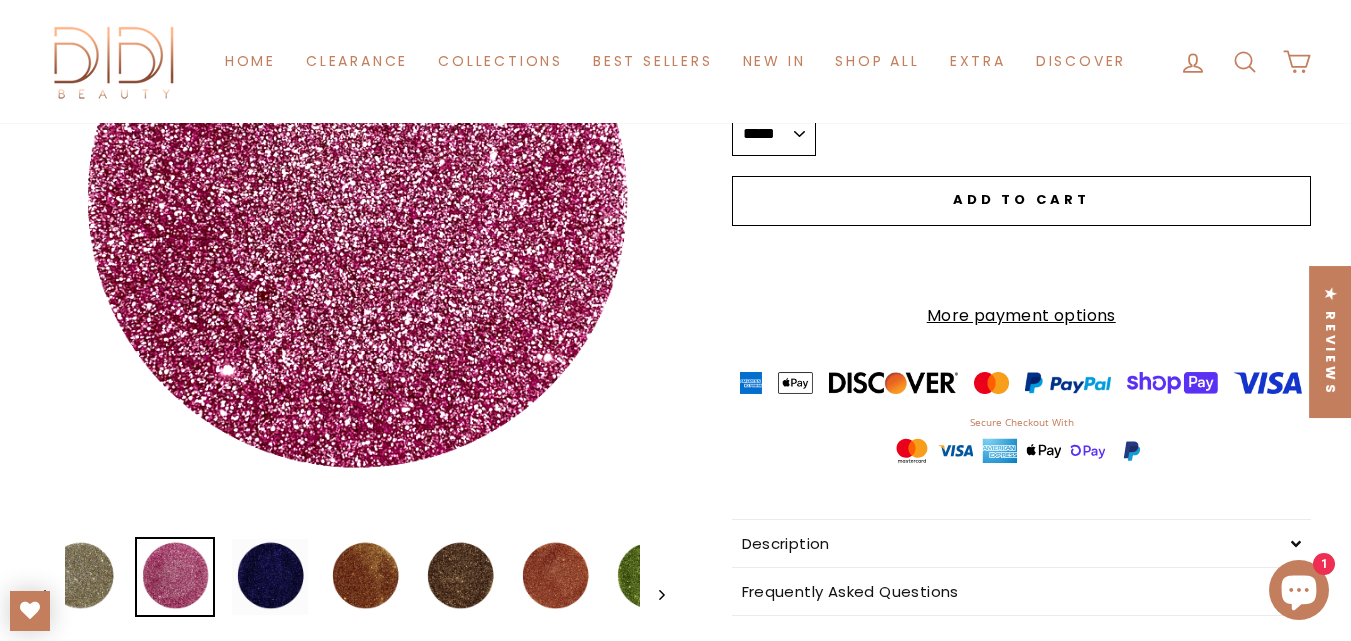 click on "***** ***** ***** ****** **** ****** ****** *** *** ***** ******* *** *****" at bounding box center (774, 134) 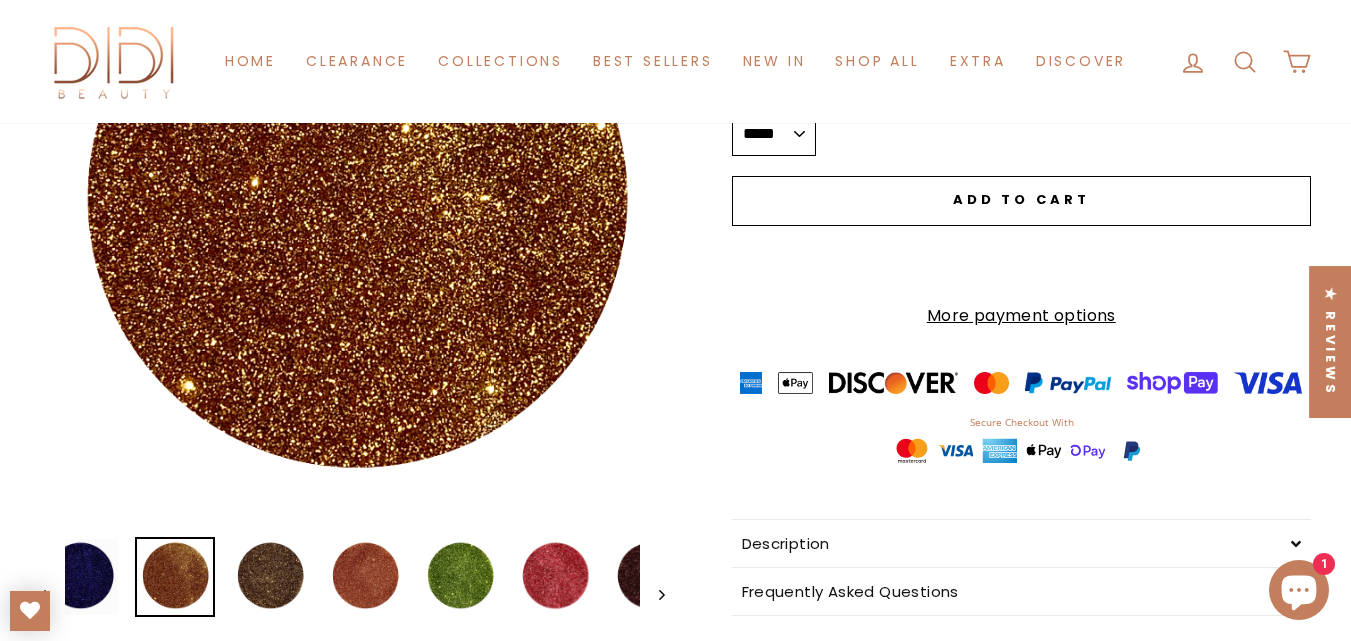 click on "***** ***** ***** ****** **** ****** ****** *** *** ***** ******* *** *****" at bounding box center (774, 134) 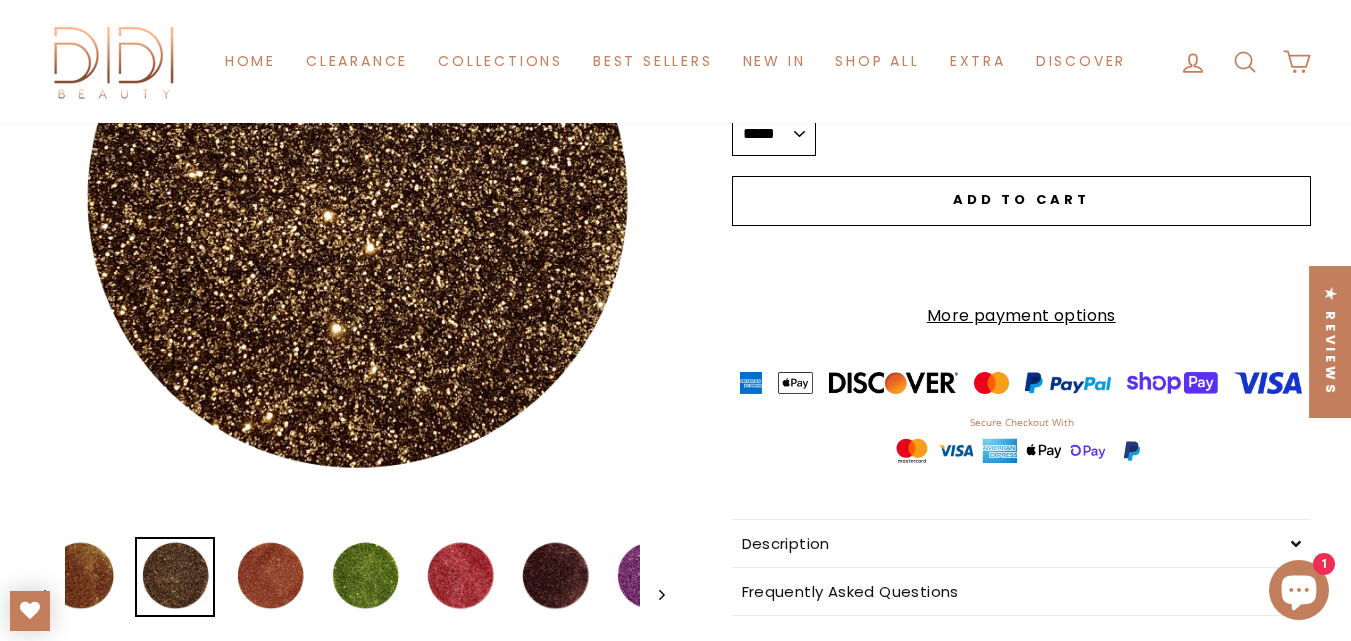 click on "***** ***** ***** ****** **** ****** ****** *** *** ***** ******* *** *****" at bounding box center (774, 134) 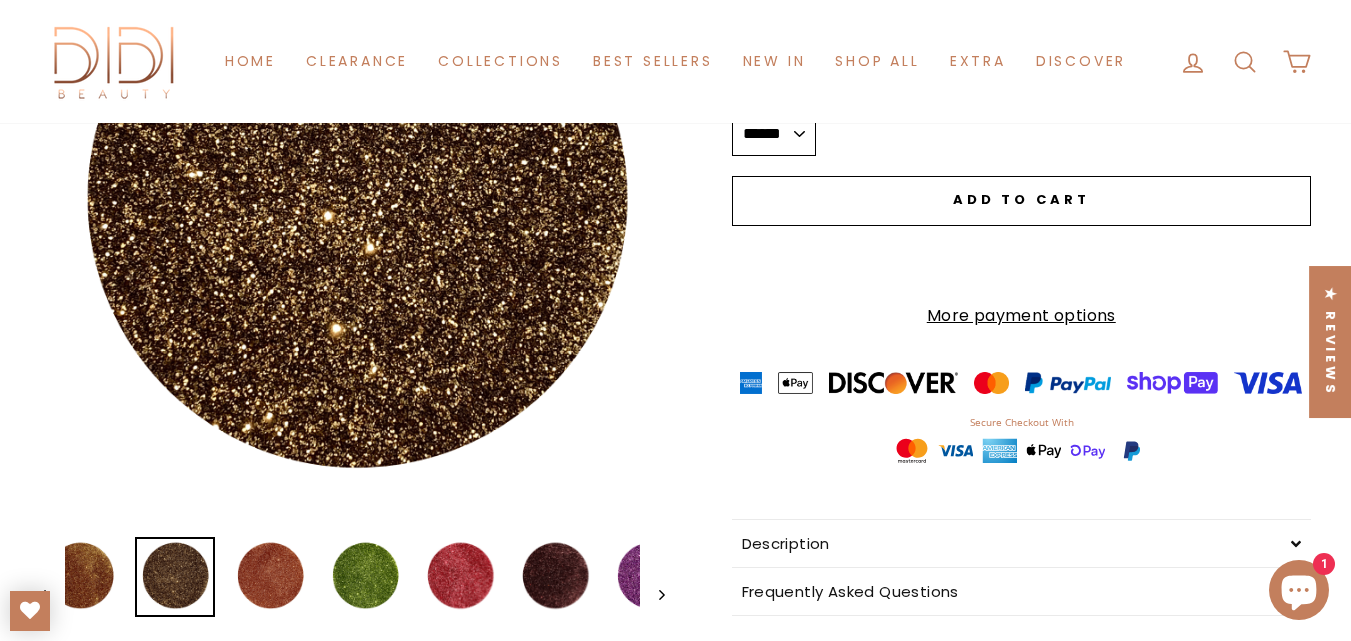click on "***** ***** ***** ****** **** ****** ****** *** *** ***** ******* *** *****" at bounding box center (774, 134) 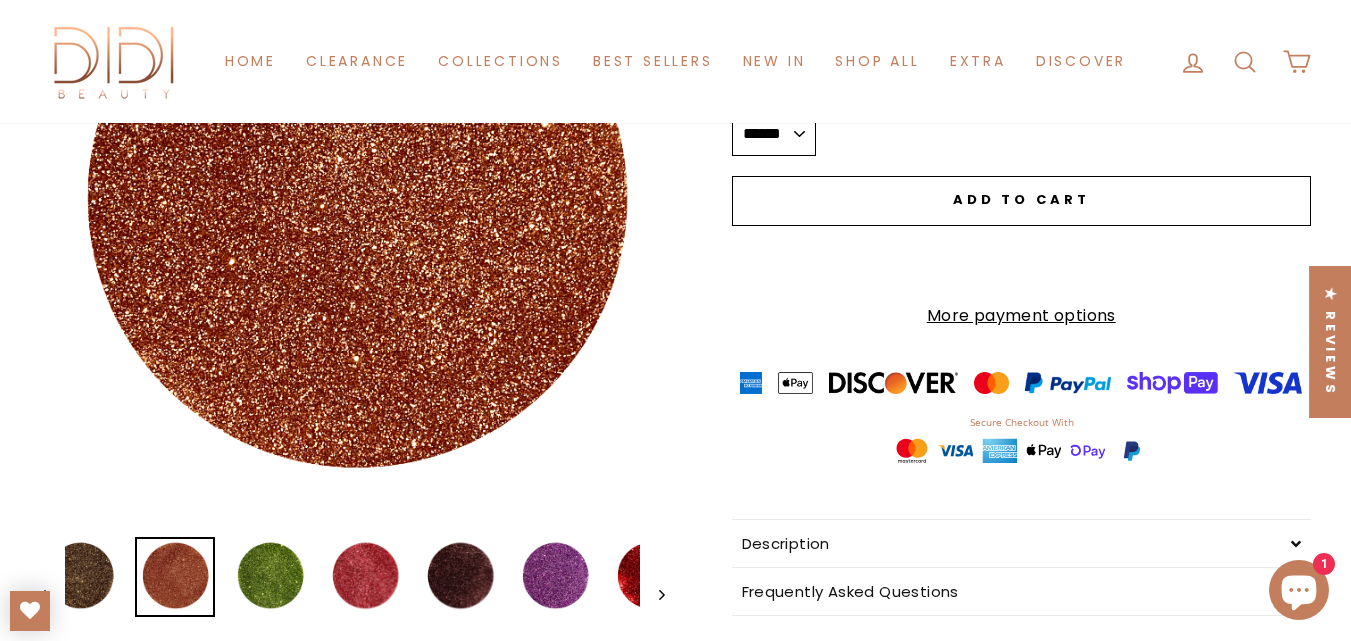 click on "***** ***** ***** ****** **** ****** ****** *** *** ***** ******* *** *****" at bounding box center (774, 134) 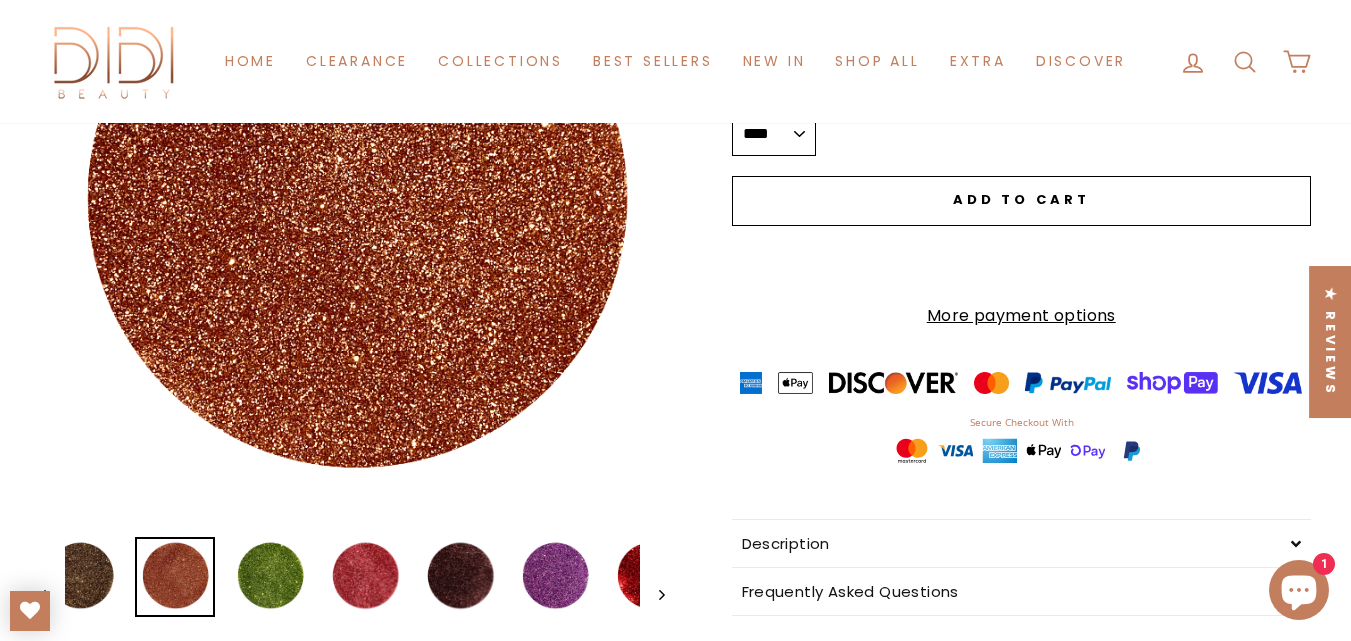 click on "***** ***** ***** ****** **** ****** ****** *** *** ***** ******* *** *****" at bounding box center (774, 134) 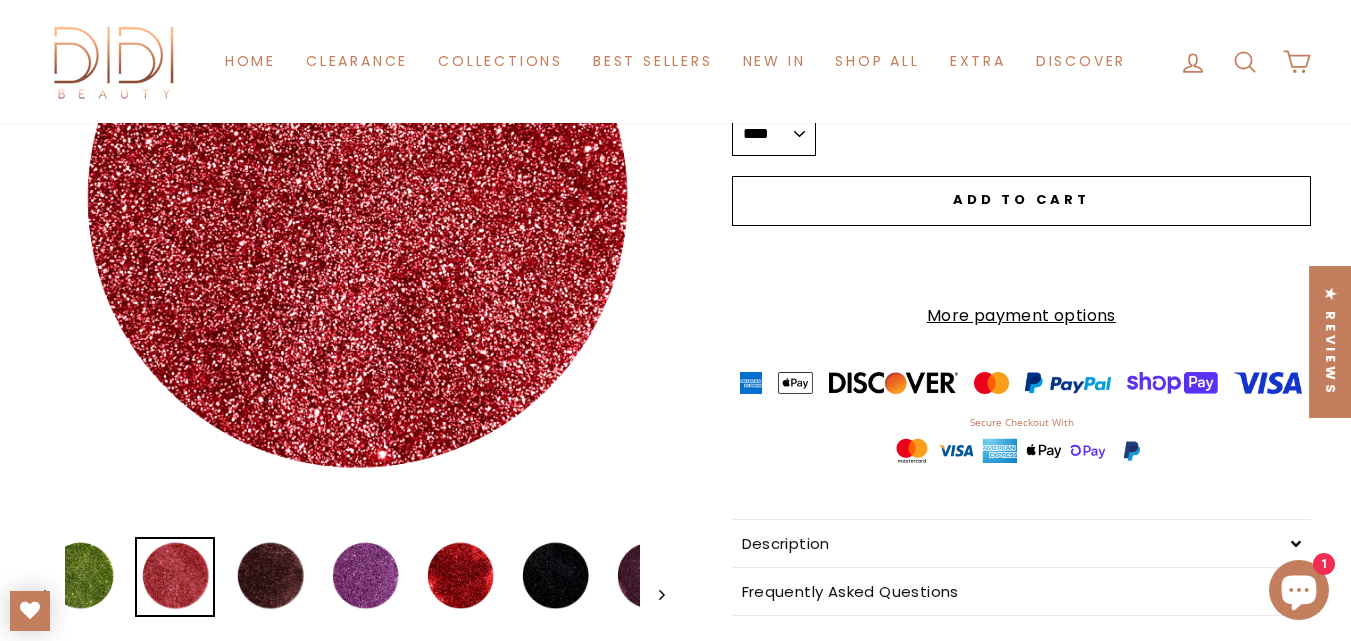 click on "***** ***** ***** ****** **** ****** ****** *** *** ***** ******* *** *****" at bounding box center (774, 134) 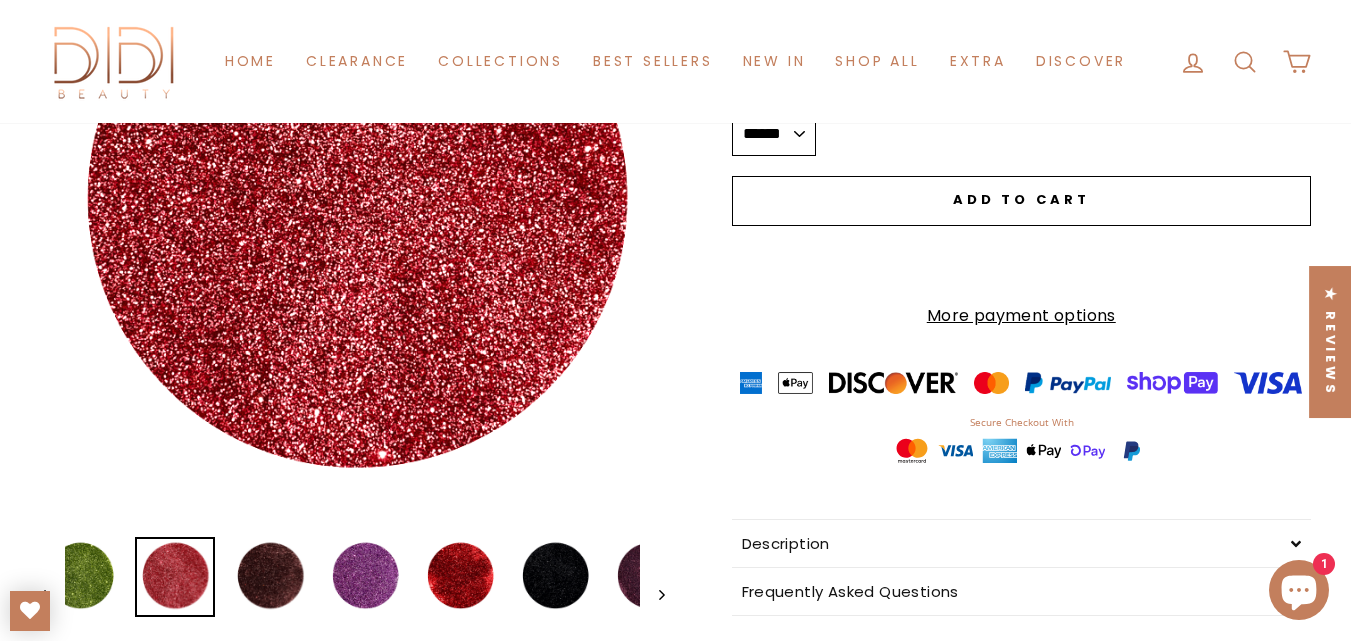click on "***** ***** ***** ****** **** ****** ****** *** *** ***** ******* *** *****" at bounding box center [774, 134] 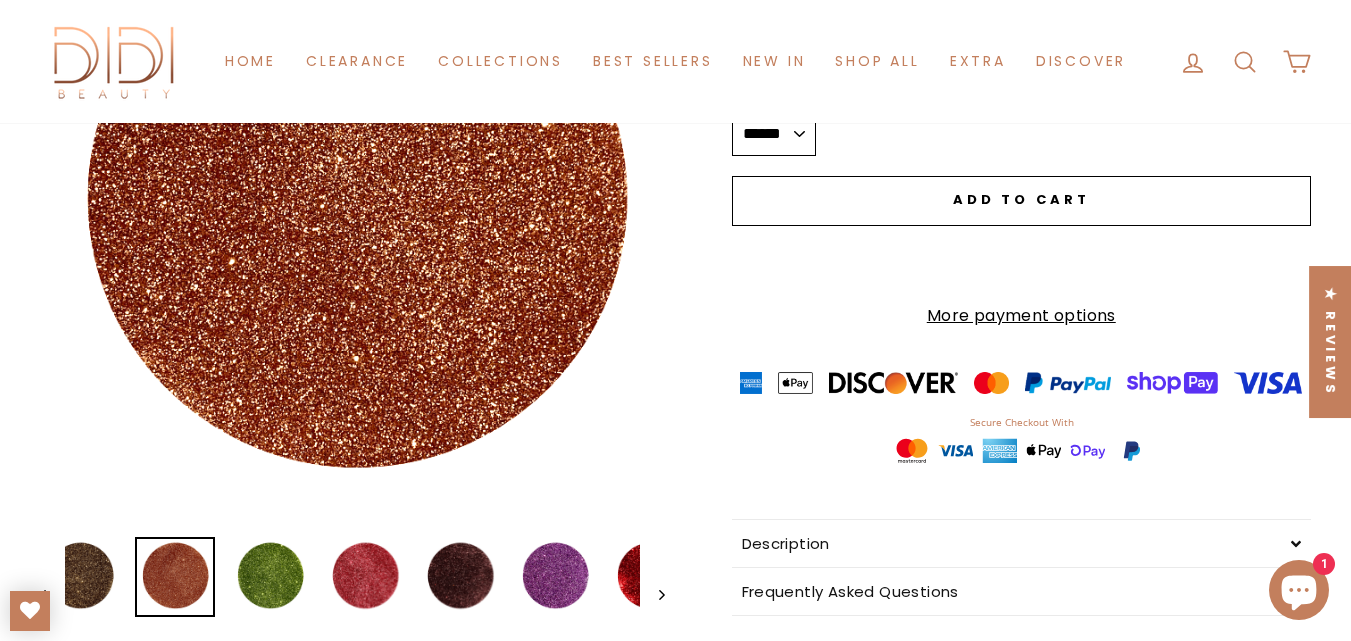 click on "***** ***** ***** ****** **** ****** ****** *** *** ***** ******* *** *****" at bounding box center [774, 134] 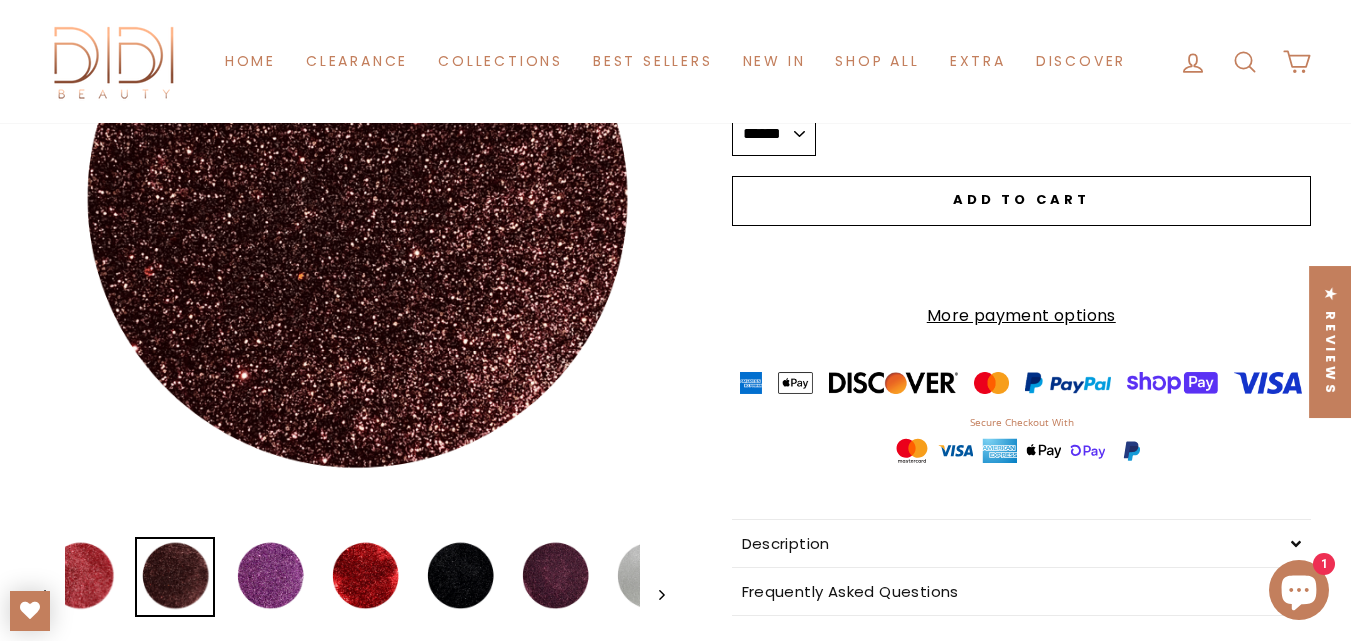 click on "***** ***** ***** ****** **** ****** ****** *** *** ***** ******* *** *****" at bounding box center [774, 134] 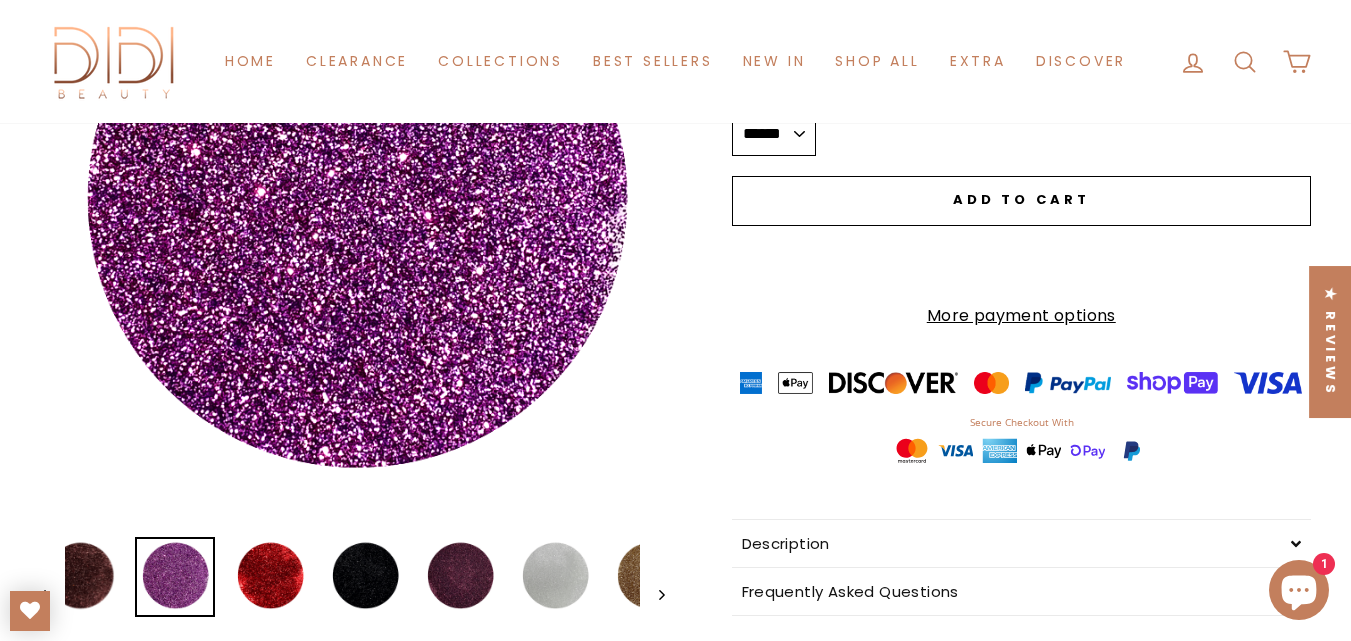 click on "***** ***** ***** ****** **** ****** ****** *** *** ***** ******* *** *****" at bounding box center (774, 134) 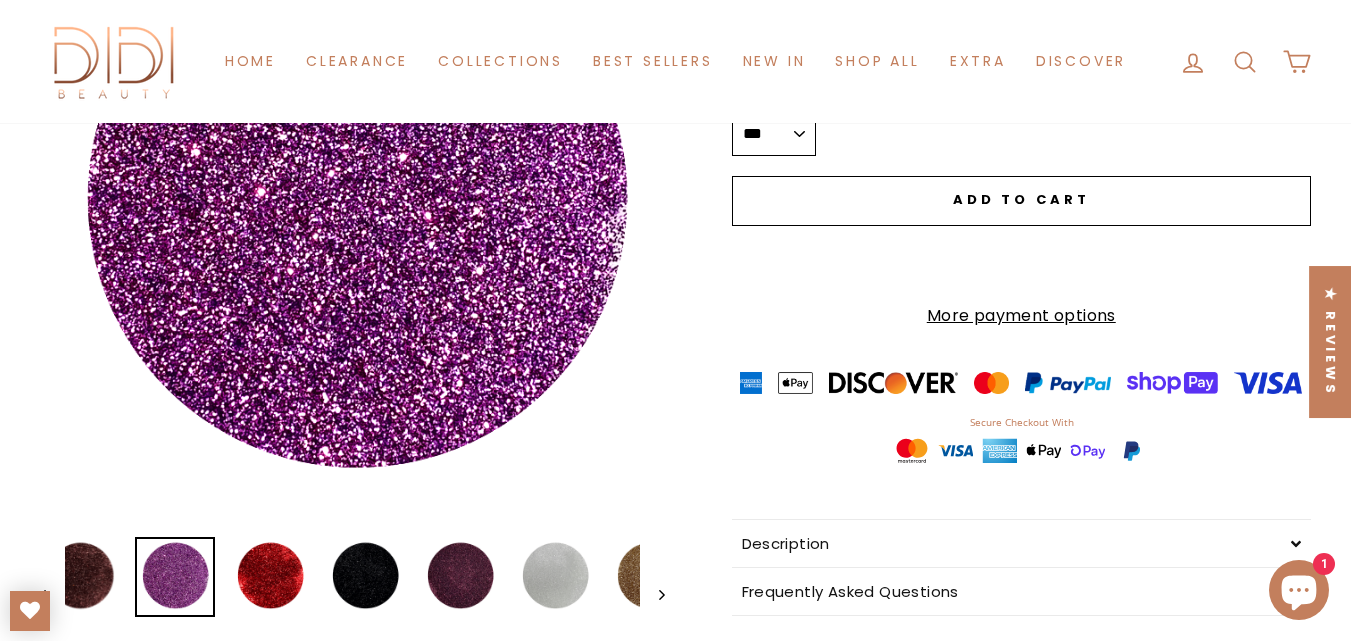 click on "***** ***** ***** ****** **** ****** ****** *** *** ***** ******* *** *****" at bounding box center (774, 134) 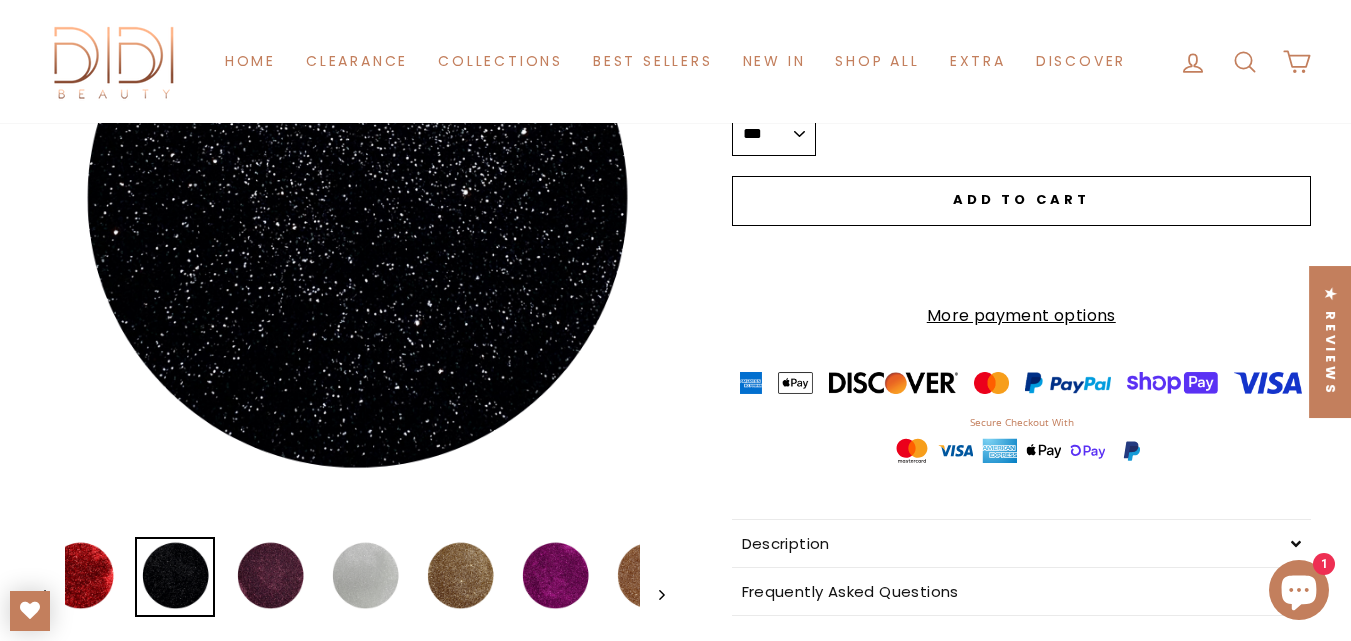 click on "***** ***** ***** ****** **** ****** ****** *** *** ***** ******* *** *****" at bounding box center [774, 134] 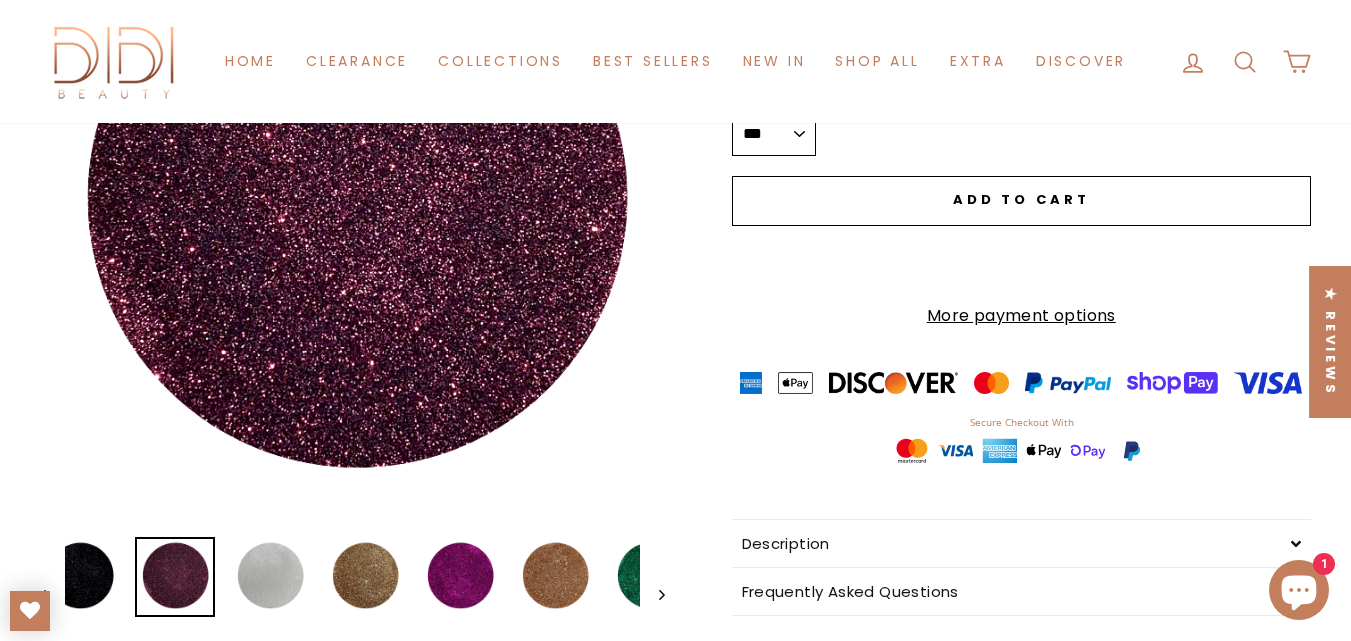 click on "***** ***** ***** ****** **** ****** ****** *** *** ***** ******* *** *****" at bounding box center (774, 134) 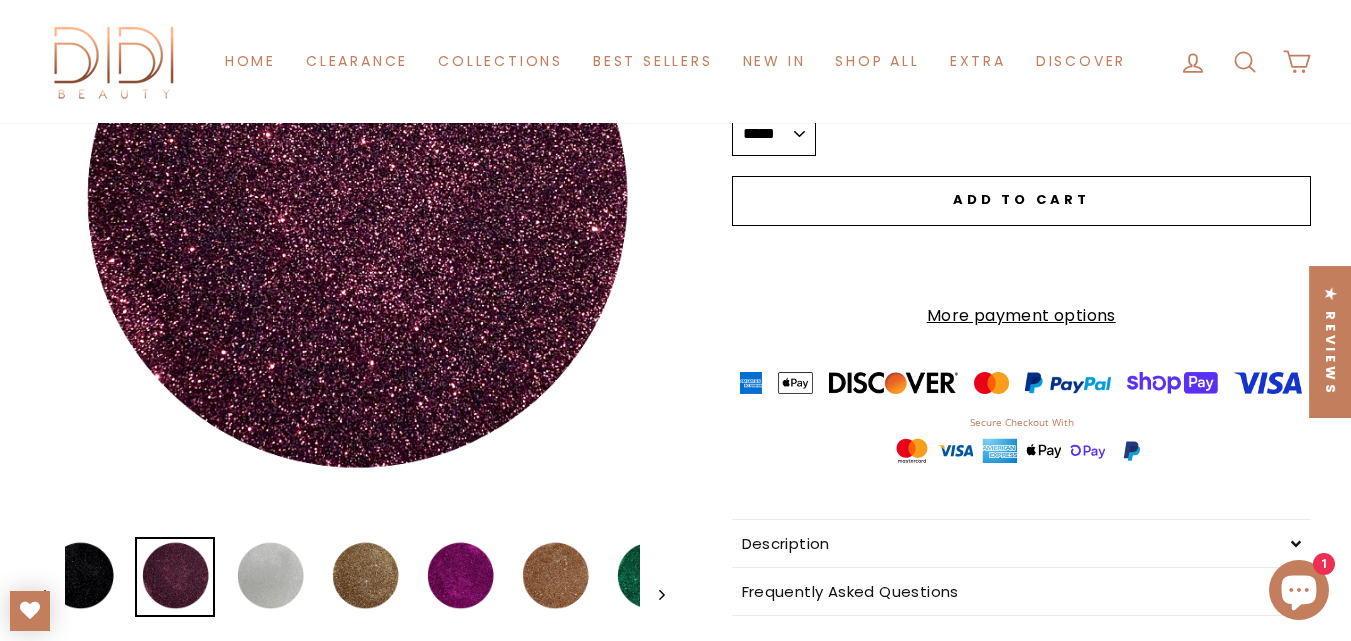 click on "***** ***** ***** ****** **** ****** ****** *** *** ***** ******* *** *****" at bounding box center [774, 134] 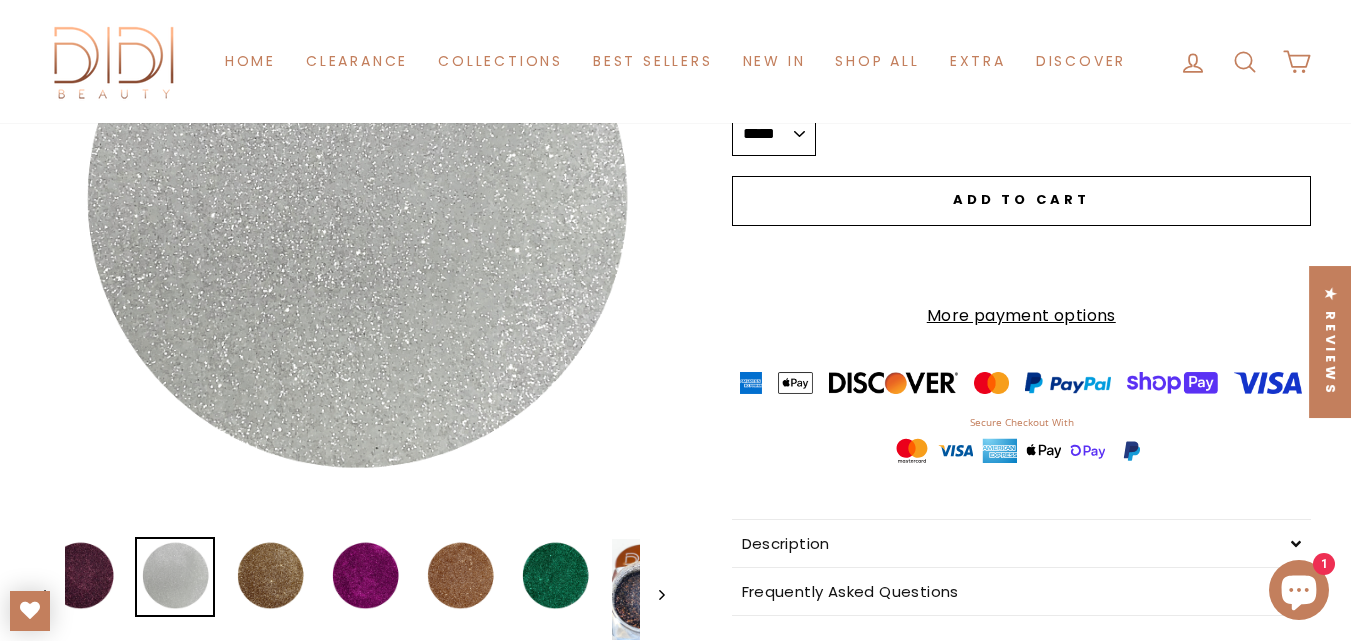 click on "***** ***** ***** ****** **** ****** ****** *** *** ***** ******* *** *****" at bounding box center (774, 134) 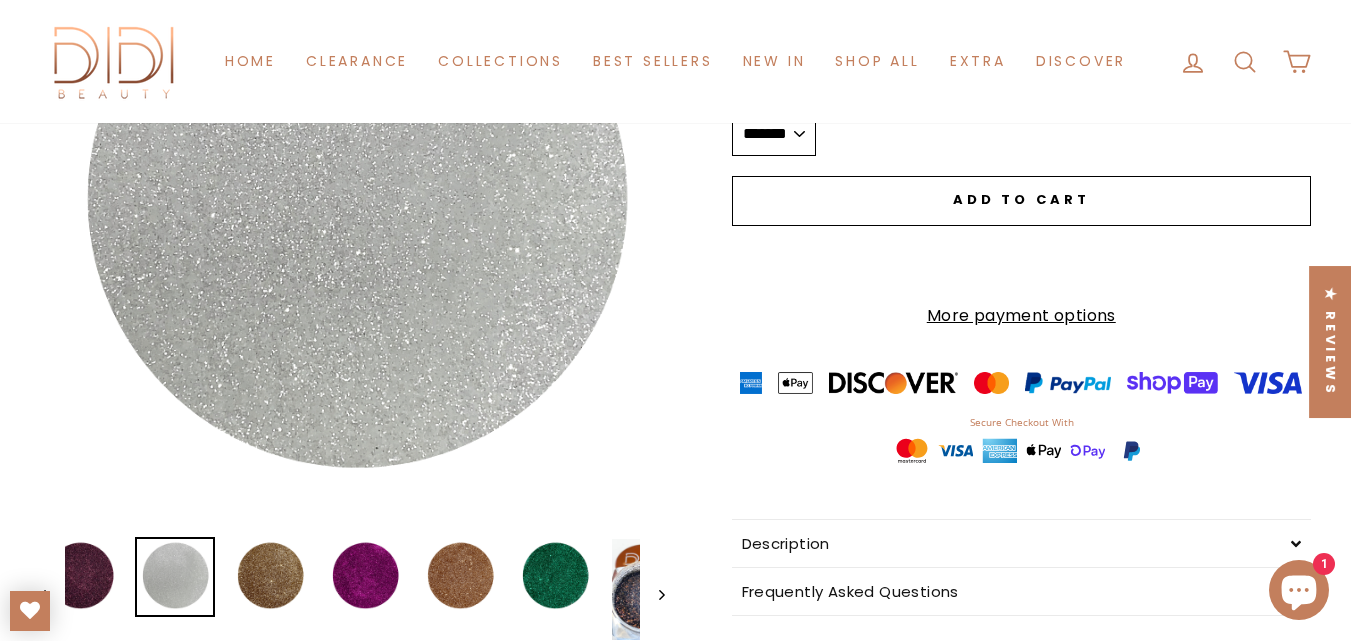 click on "***** ***** ***** ****** **** ****** ****** *** *** ***** ******* *** *****" at bounding box center [774, 134] 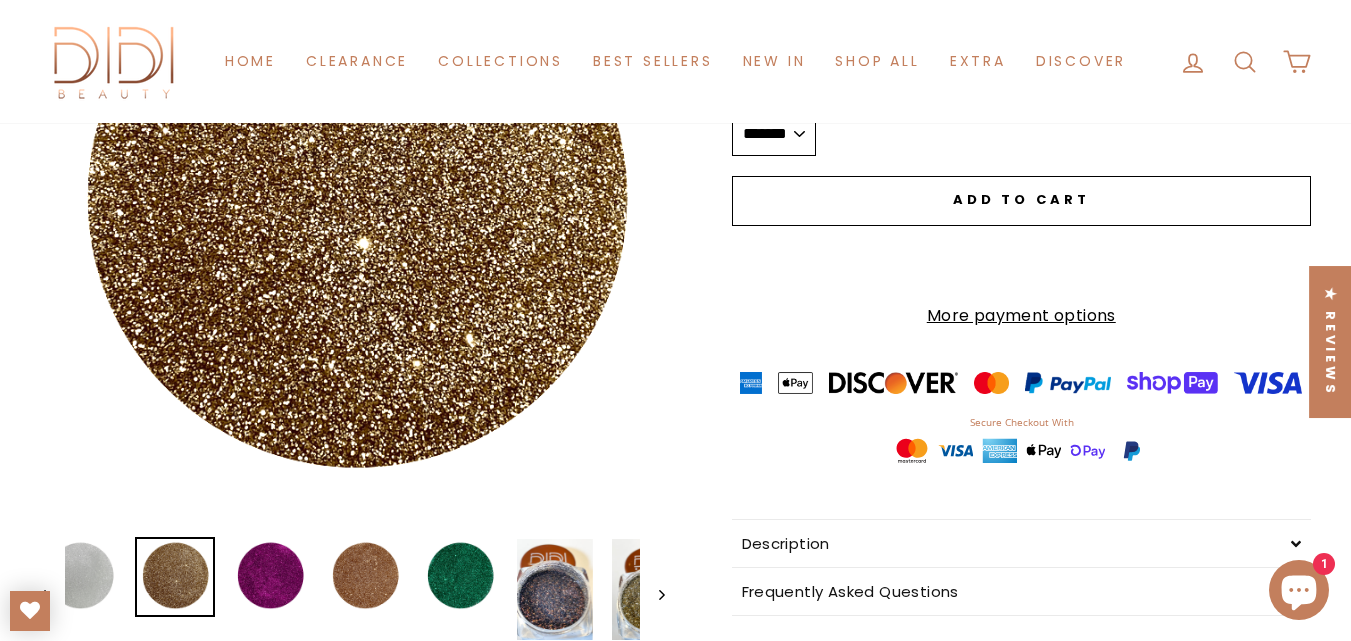 click on "***** ***** ***** ****** **** ****** ****** *** *** ***** ******* *** *****" at bounding box center (774, 134) 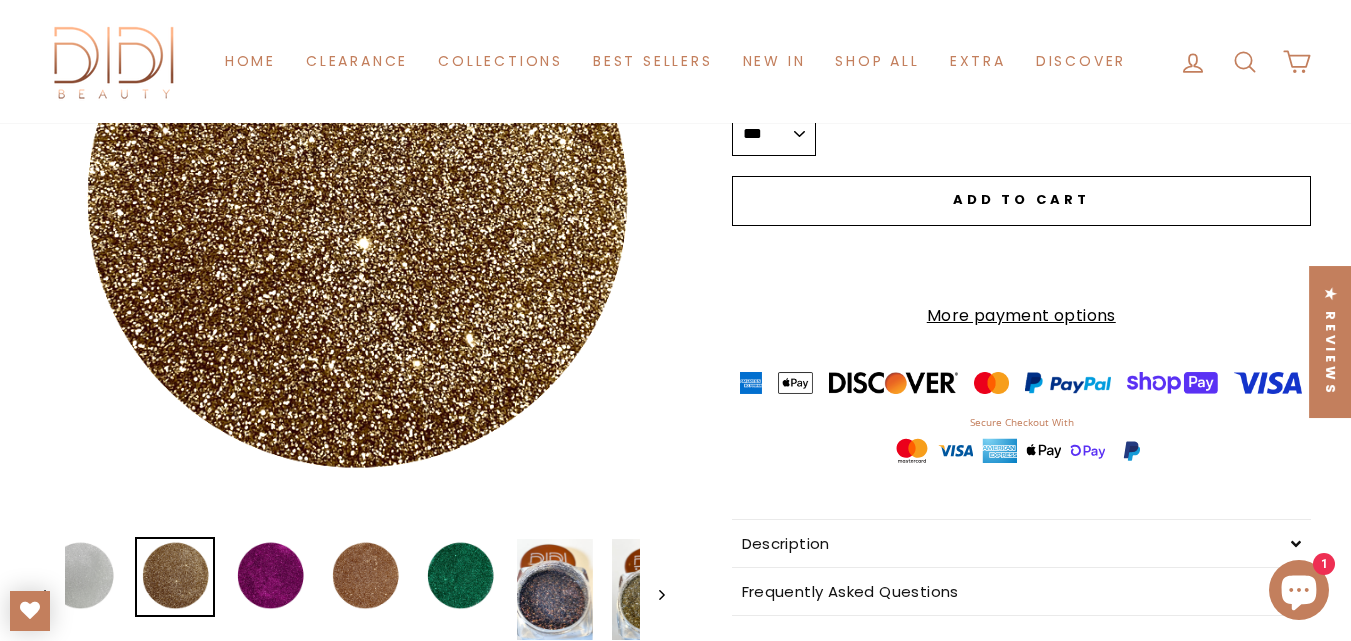 click on "***** ***** ***** ****** **** ****** ****** *** *** ***** ******* *** *****" at bounding box center [774, 134] 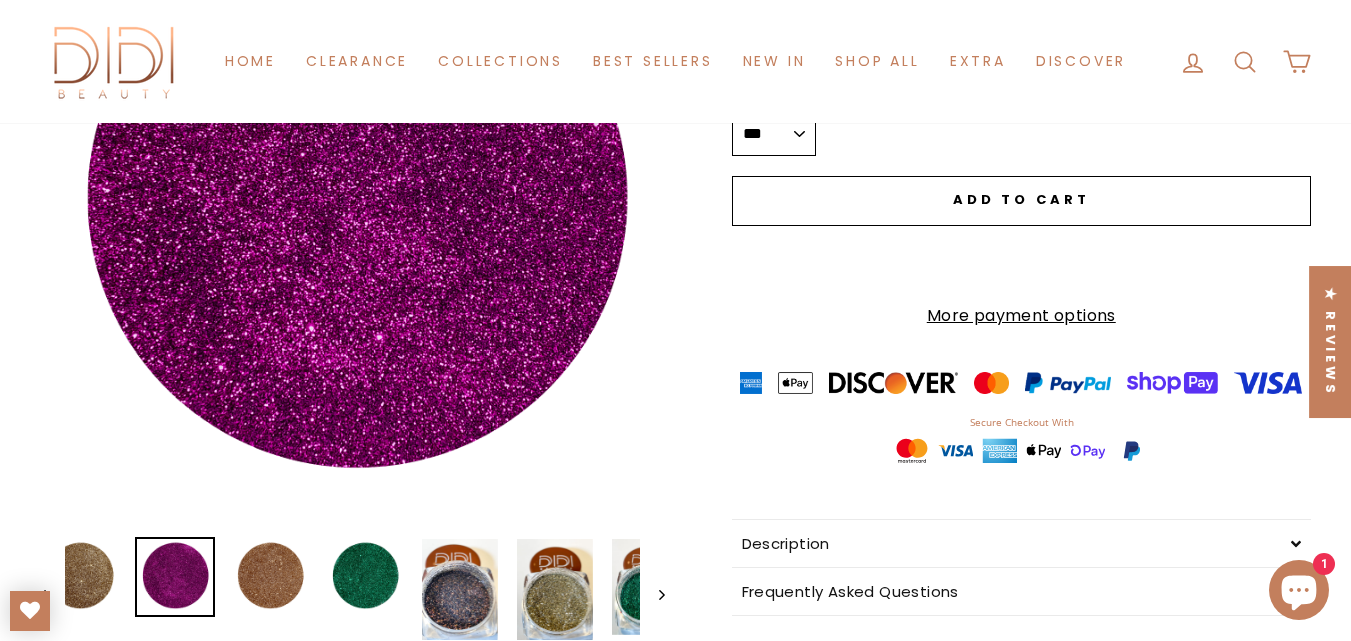 click on "***** ***** ***** ****** **** ****** ****** *** *** ***** ******* *** *****" at bounding box center [774, 134] 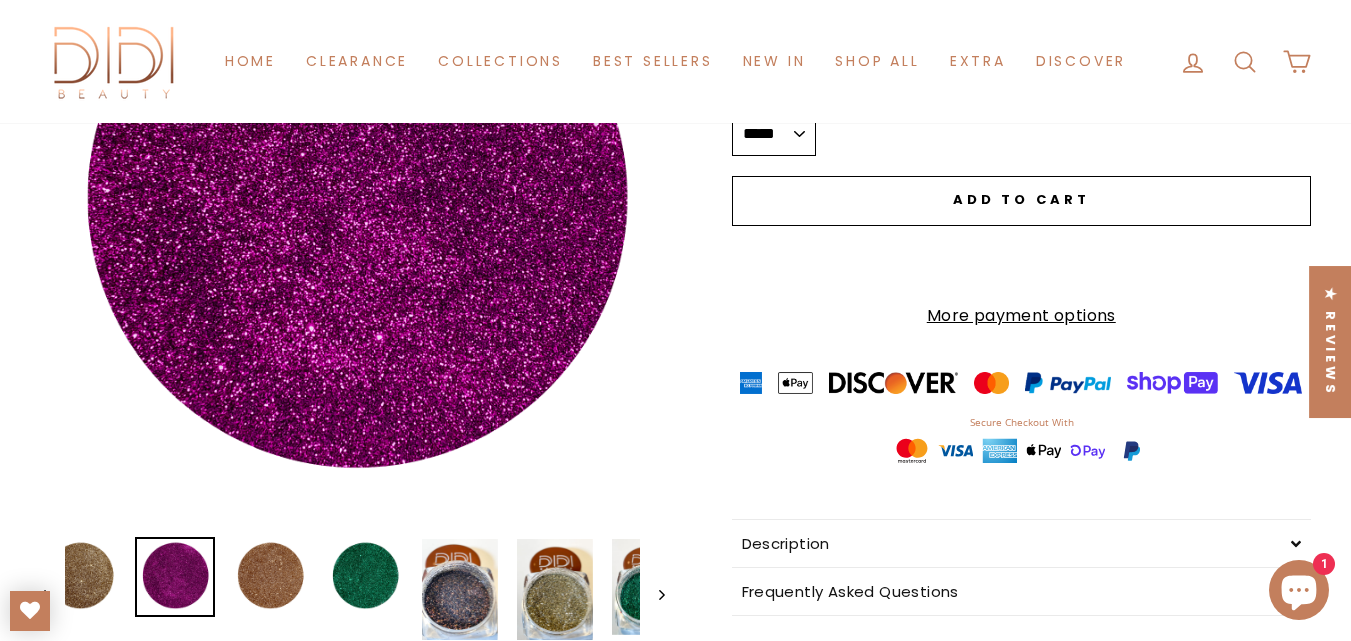 click on "***** ***** ***** ****** **** ****** ****** *** *** ***** ******* *** *****" at bounding box center [774, 134] 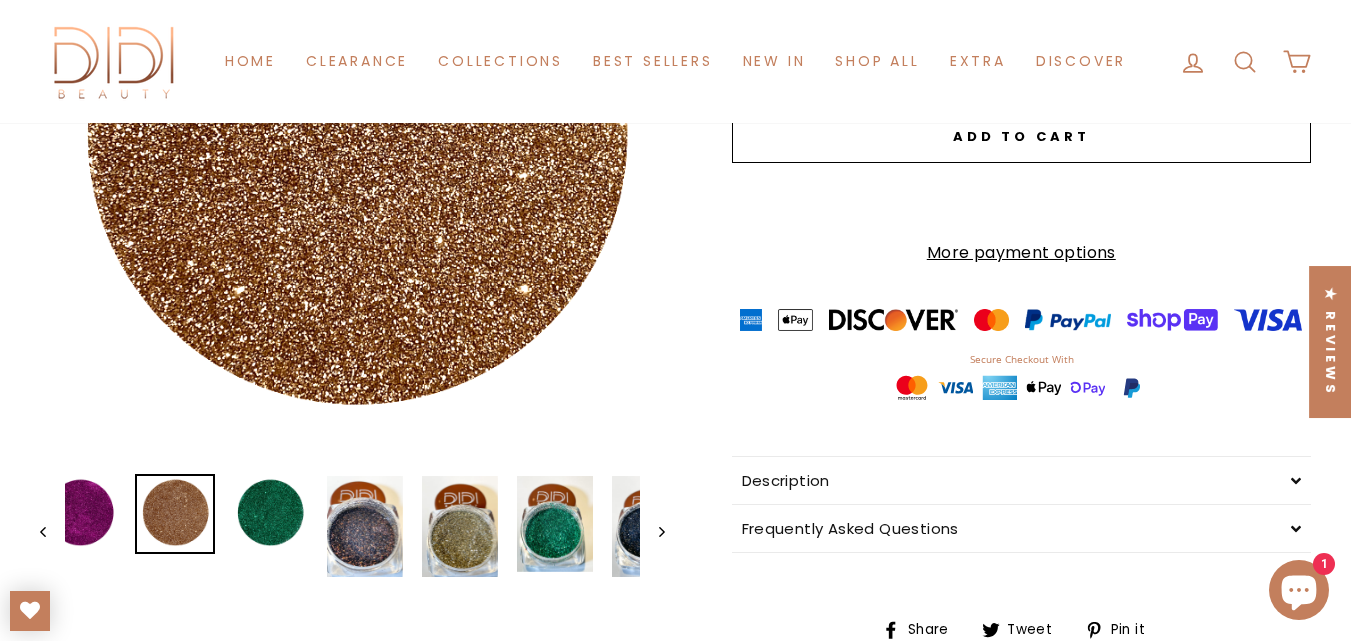 scroll, scrollTop: 444, scrollLeft: 0, axis: vertical 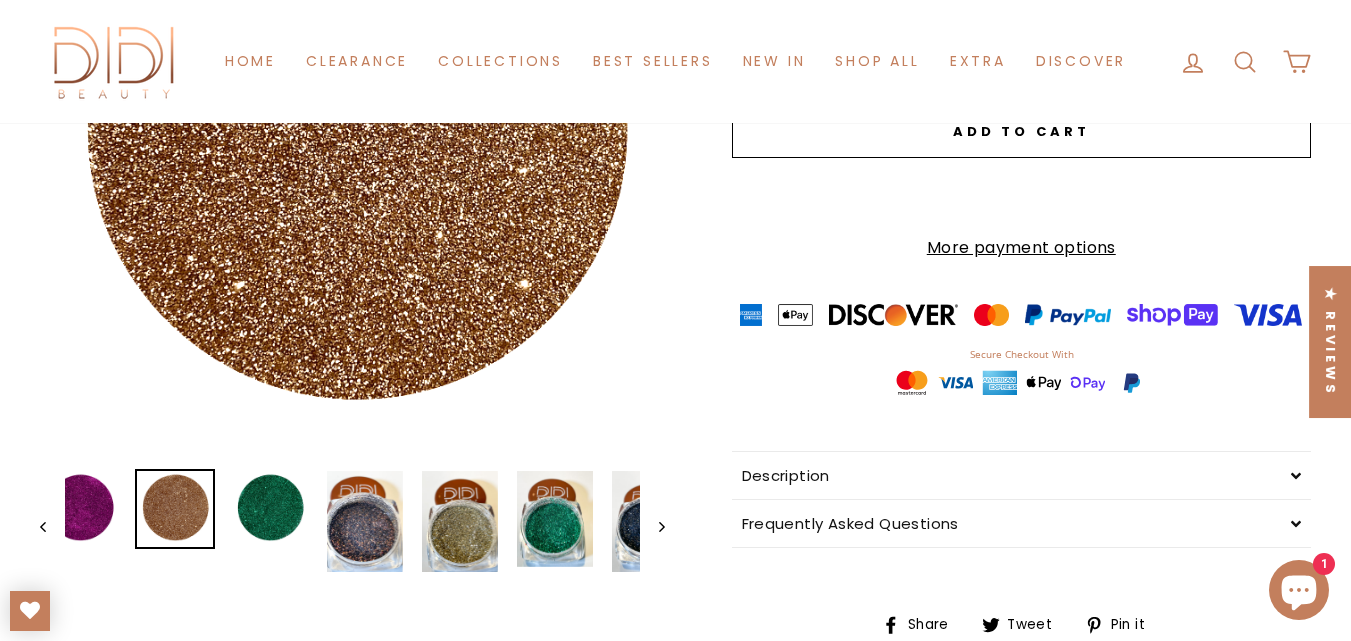 click 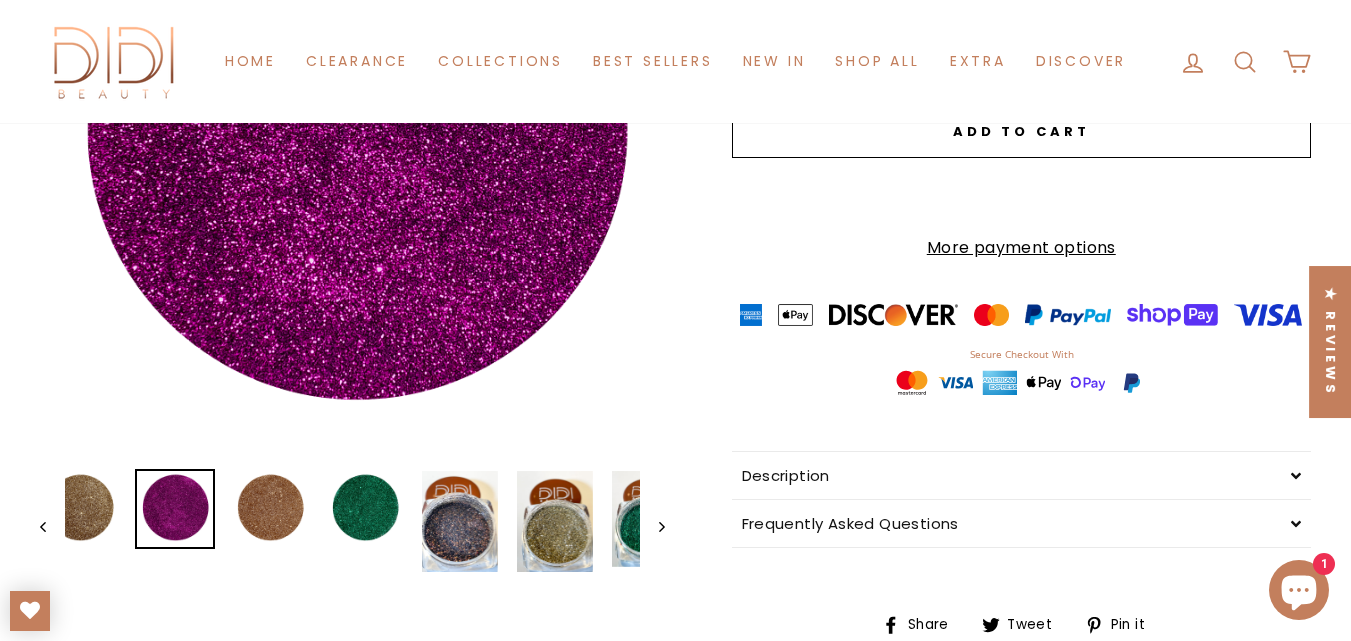 click 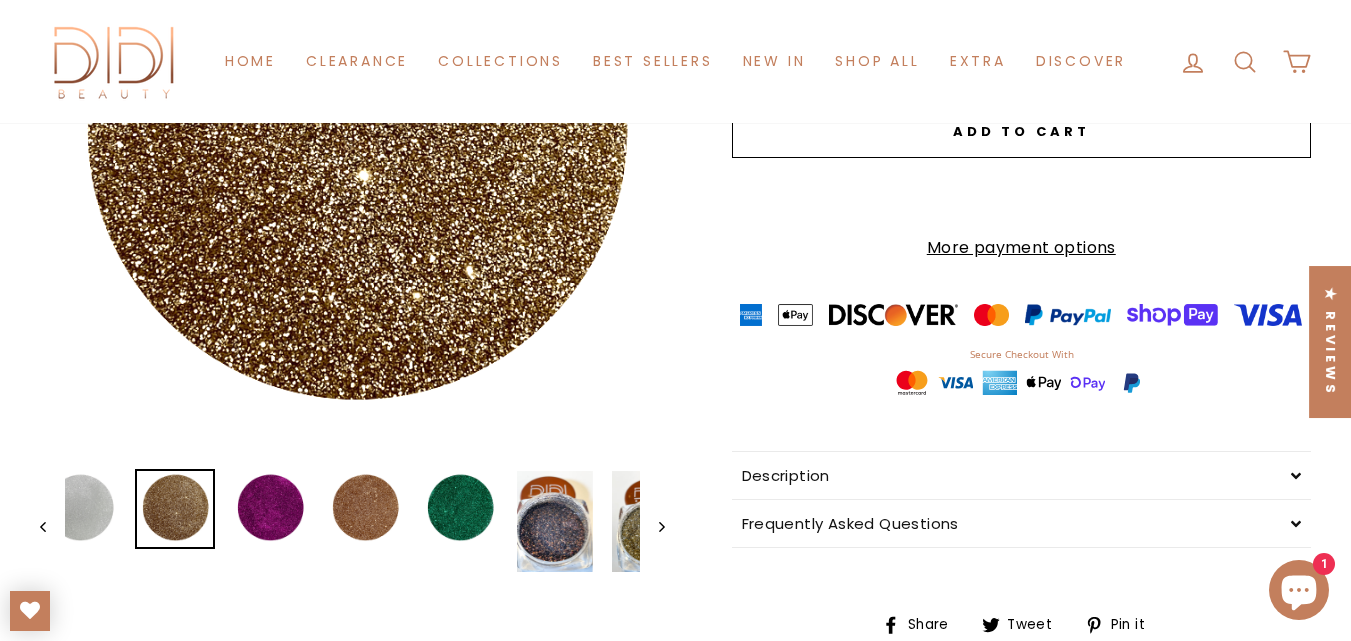 click 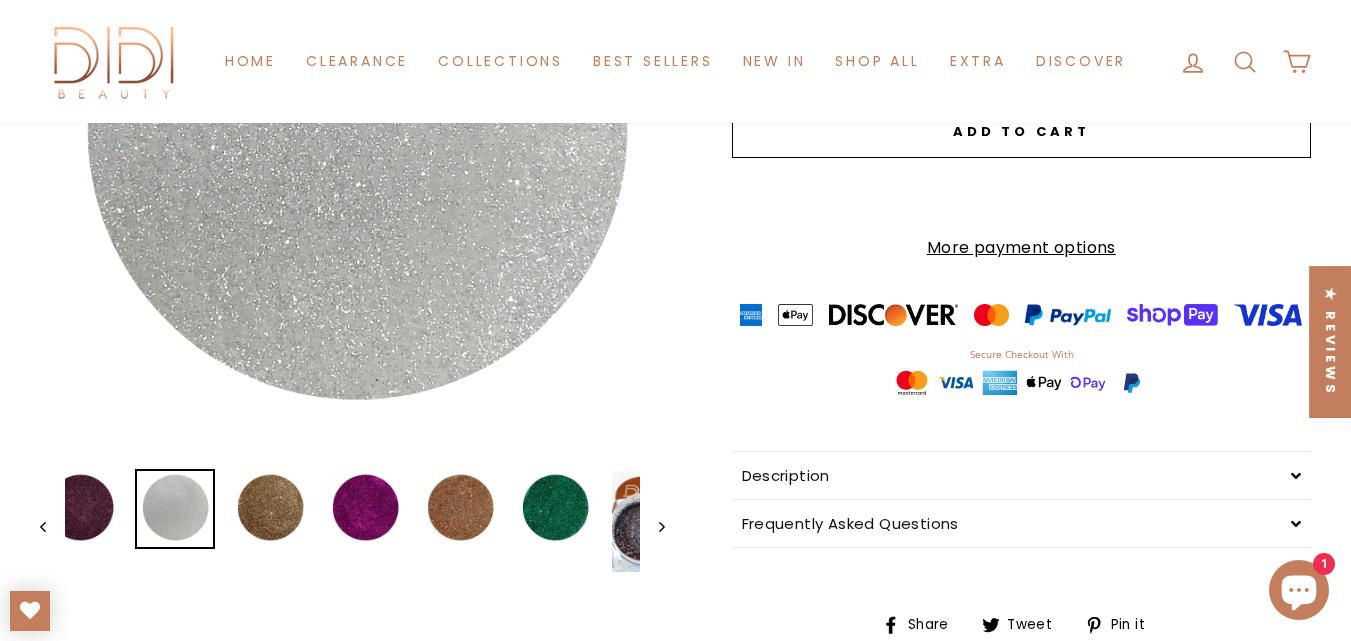 click 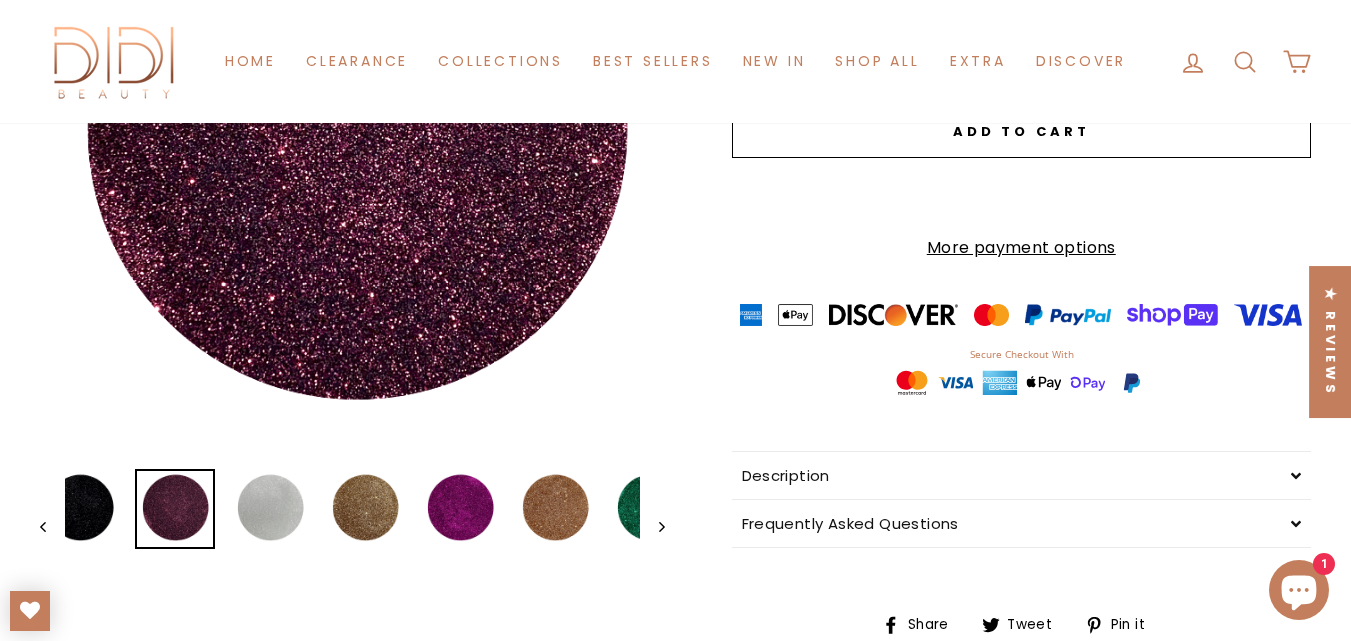 click 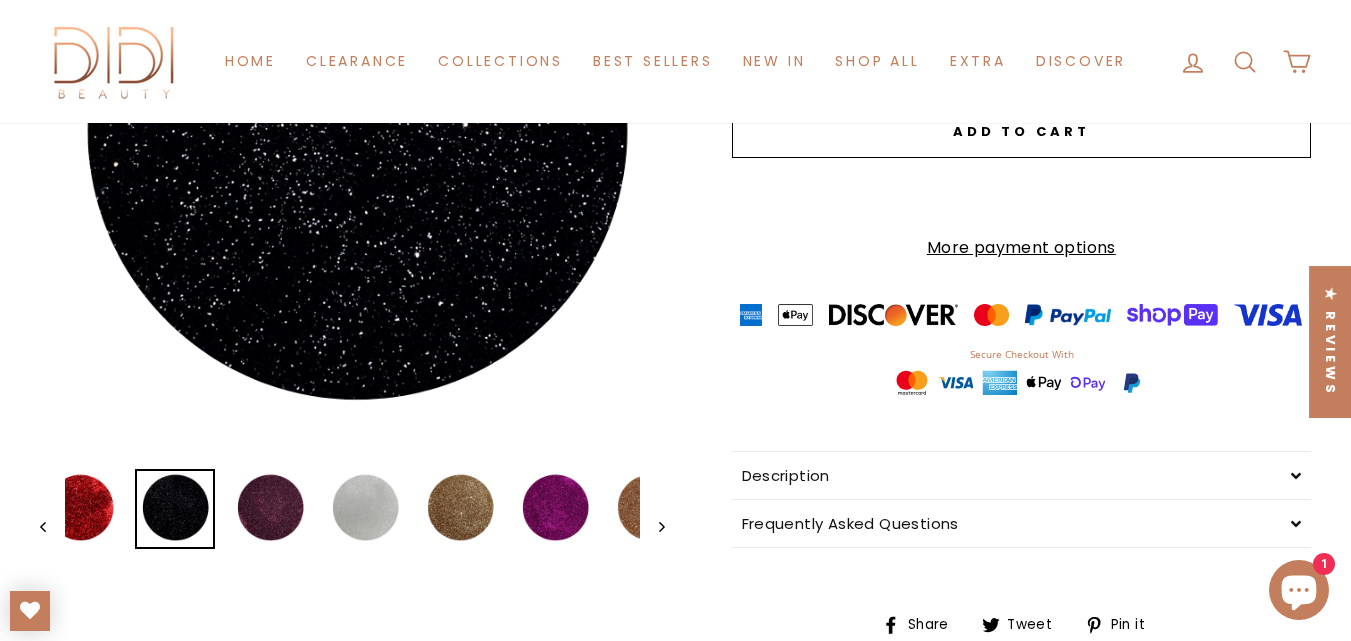 click on "Previous" at bounding box center [52, 526] 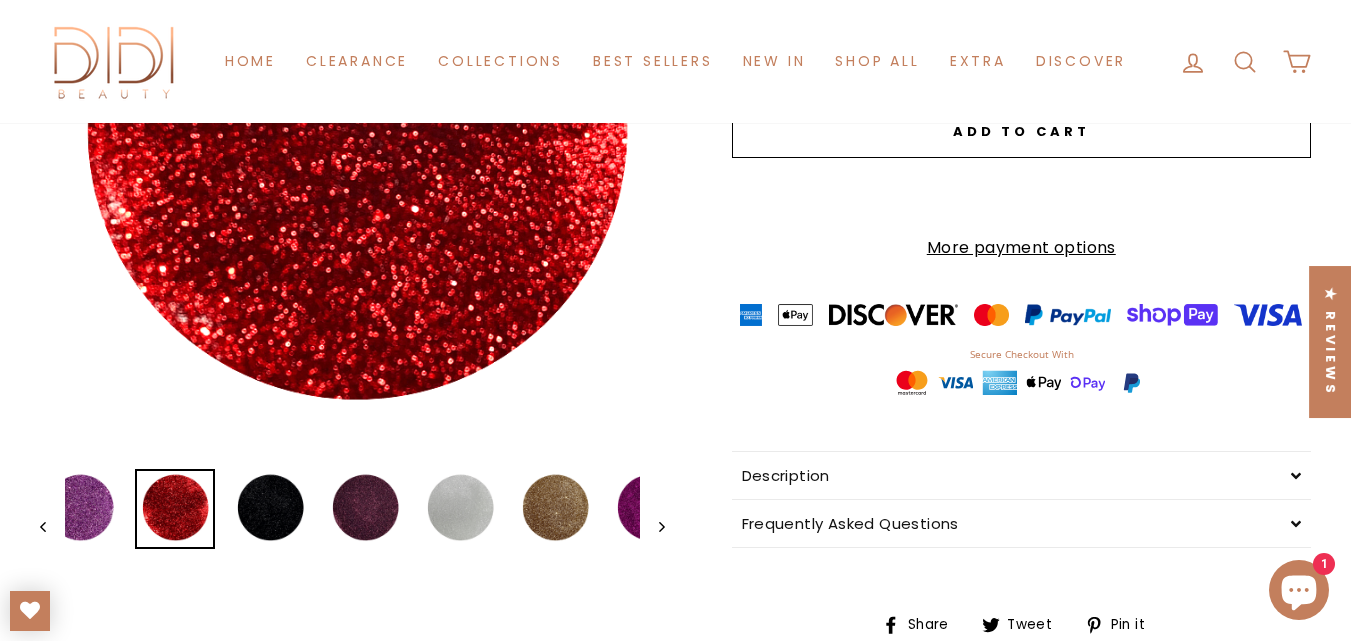 click on "Previous" at bounding box center [52, 526] 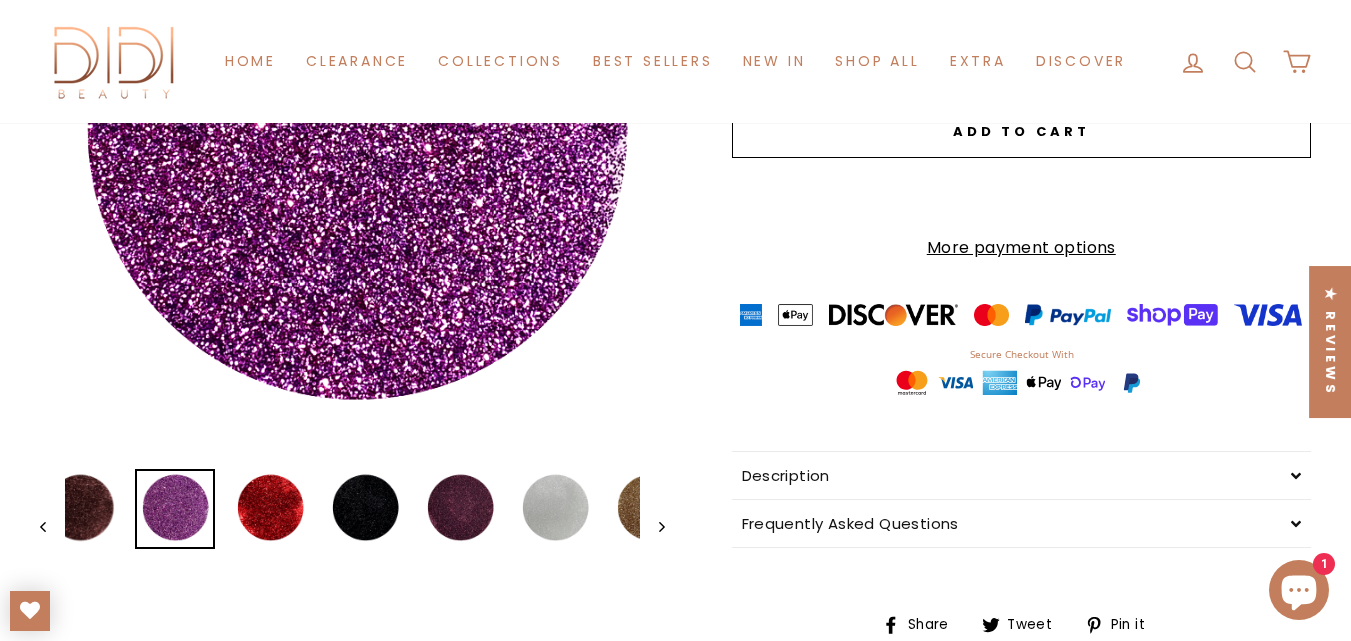 click on "Close (esc)
Close (esc)
Close (esc)
Close (esc)
Close (esc)
Close (esc)
Close (esc)
Close (esc)
Close (esc)
Close (esc)
Close (esc)
Close (esc)
Close (esc)
Close (esc)
Close (esc)
Close (esc)" at bounding box center [341, 206] 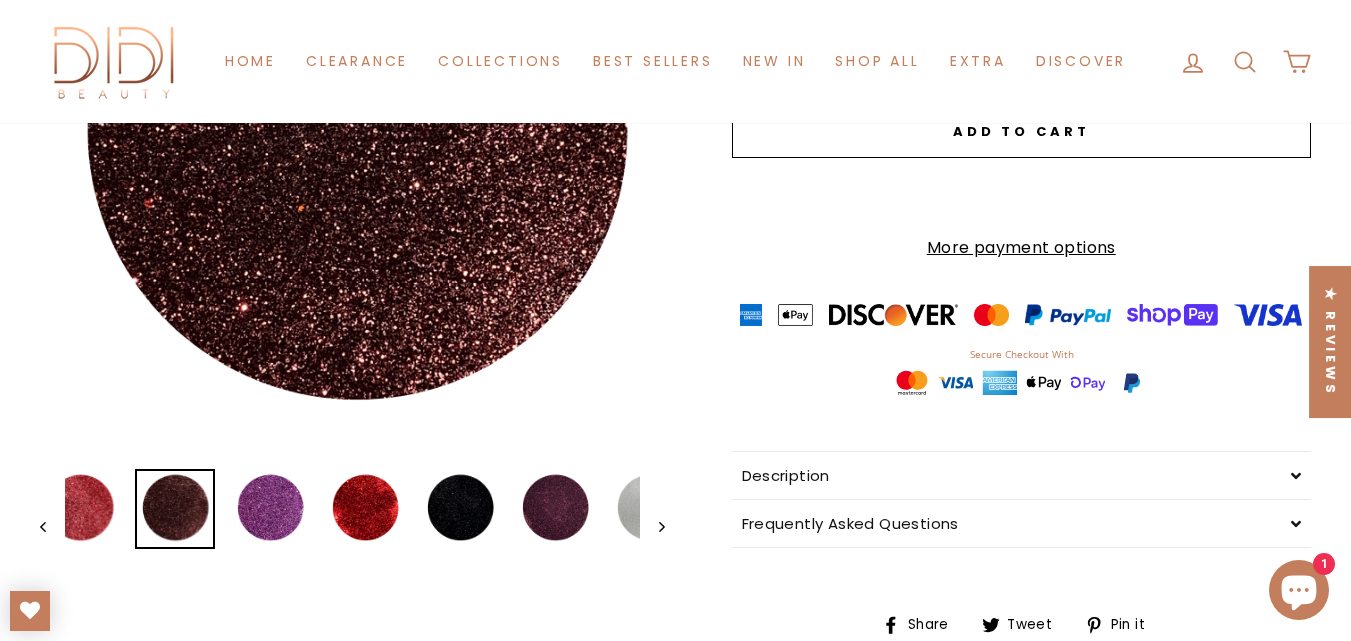 click 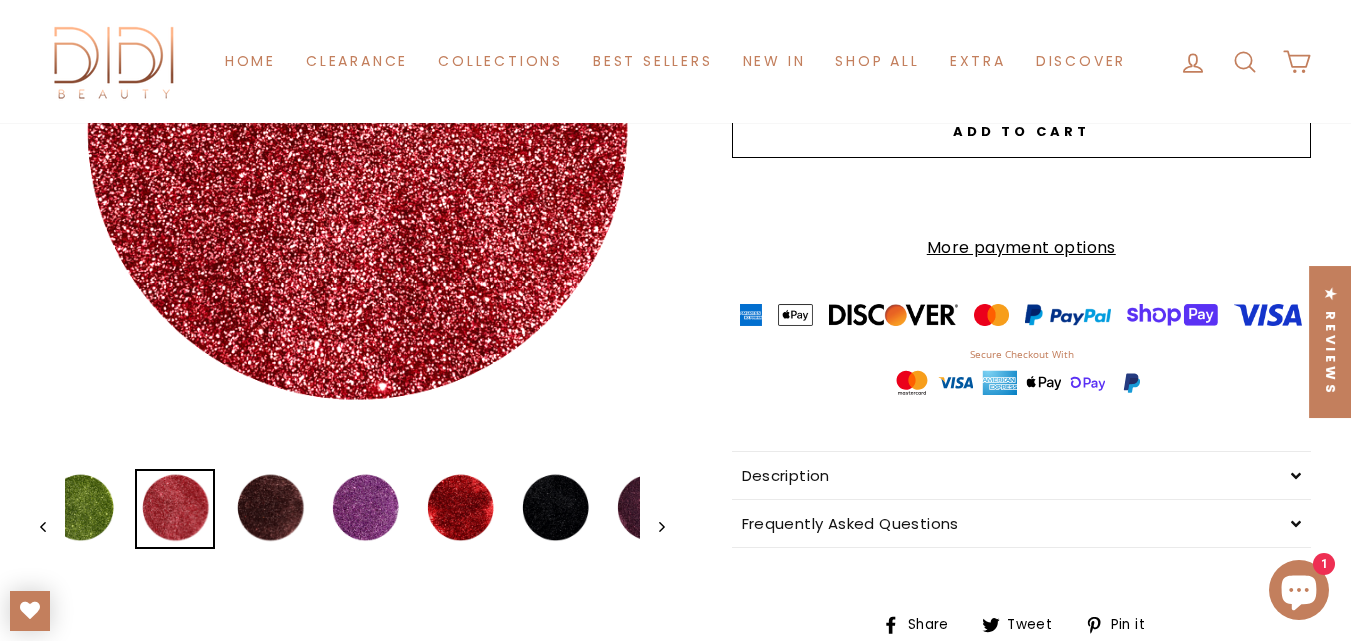 click 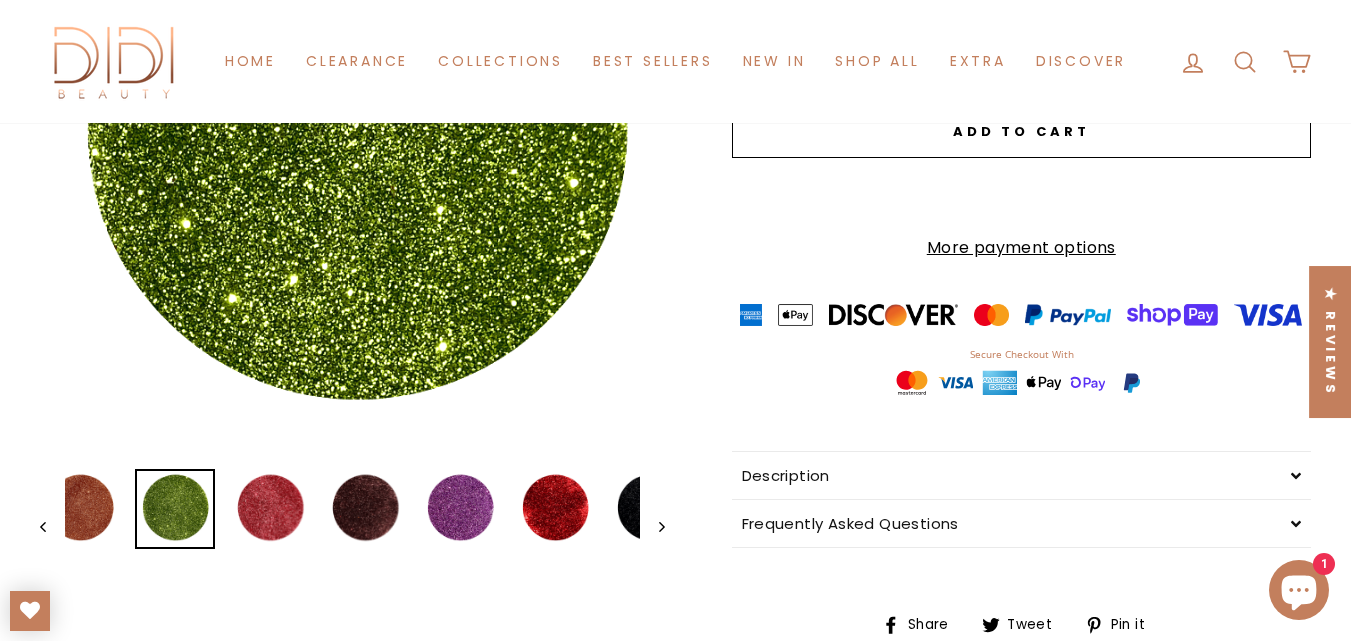 click 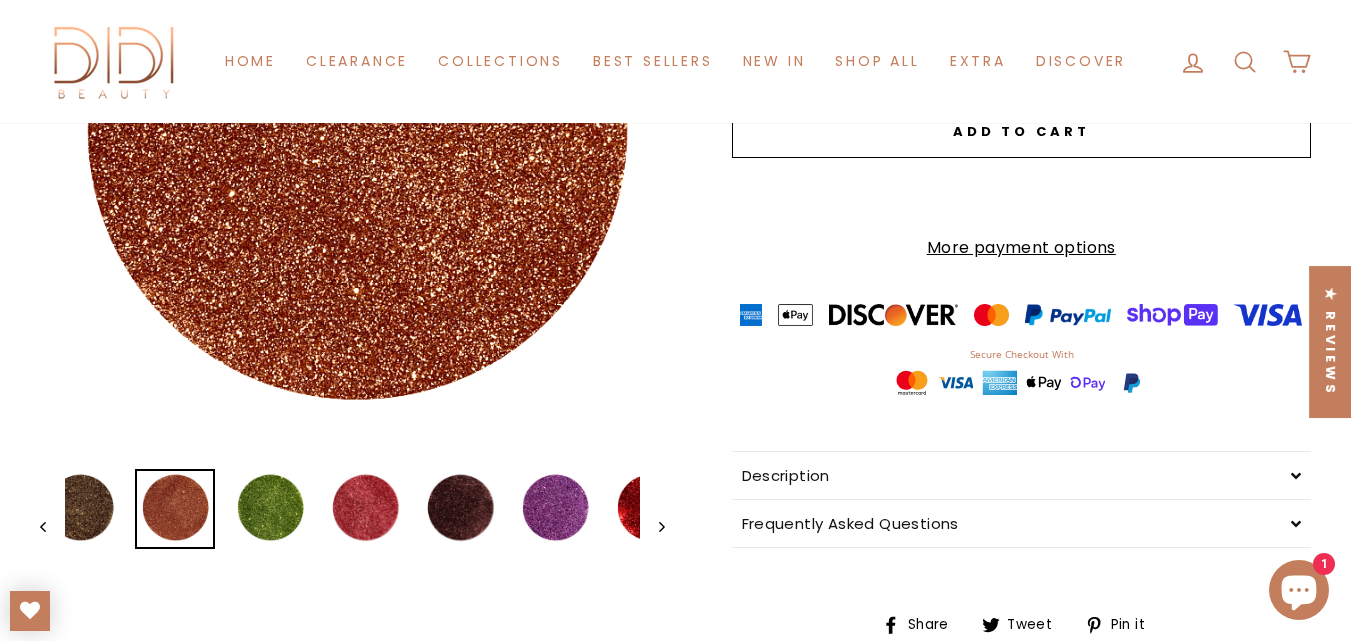 click 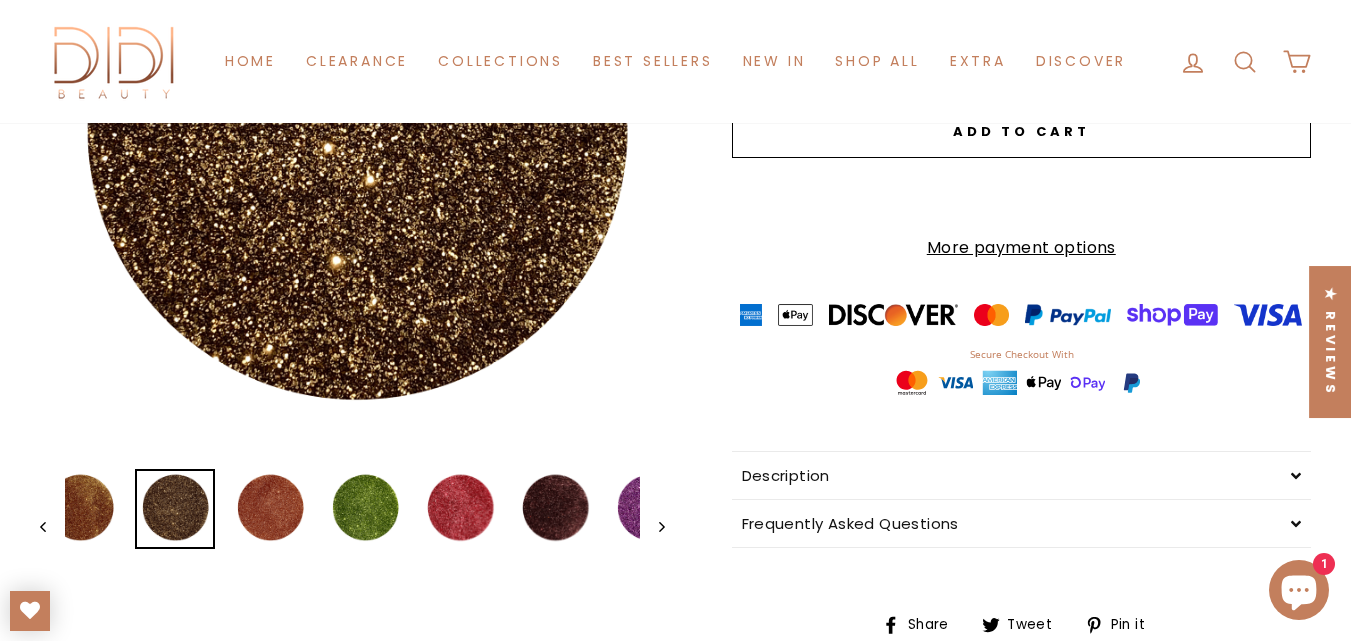 click 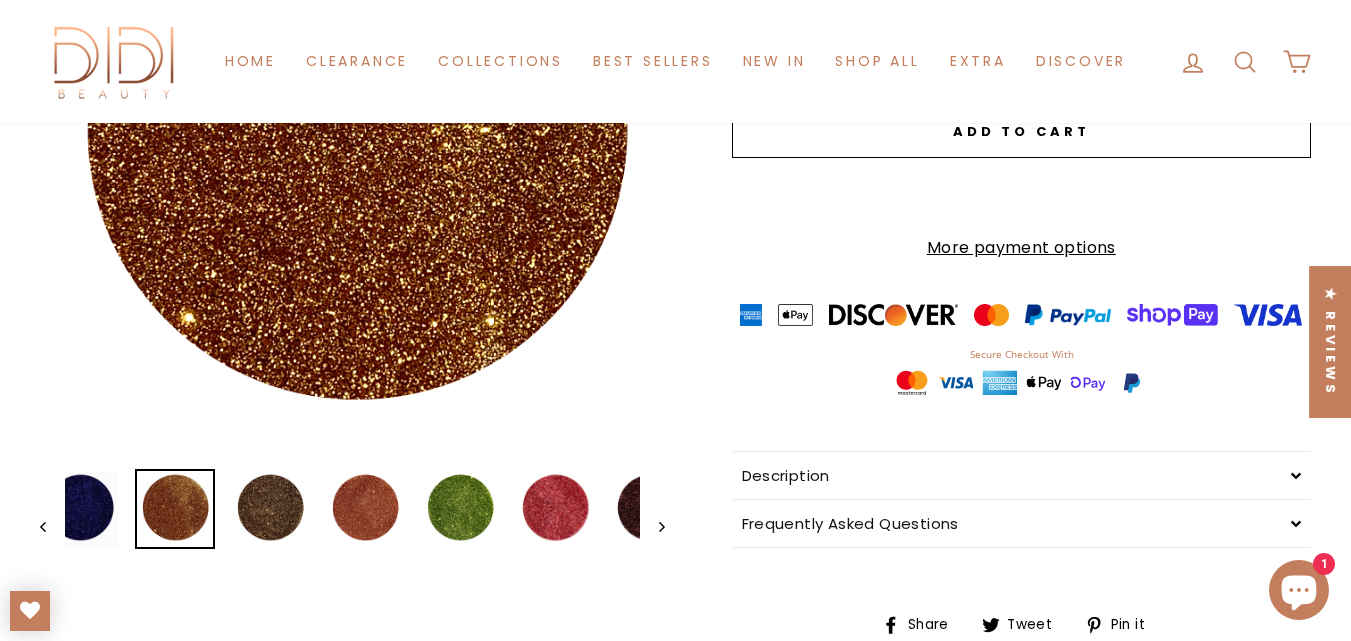 click 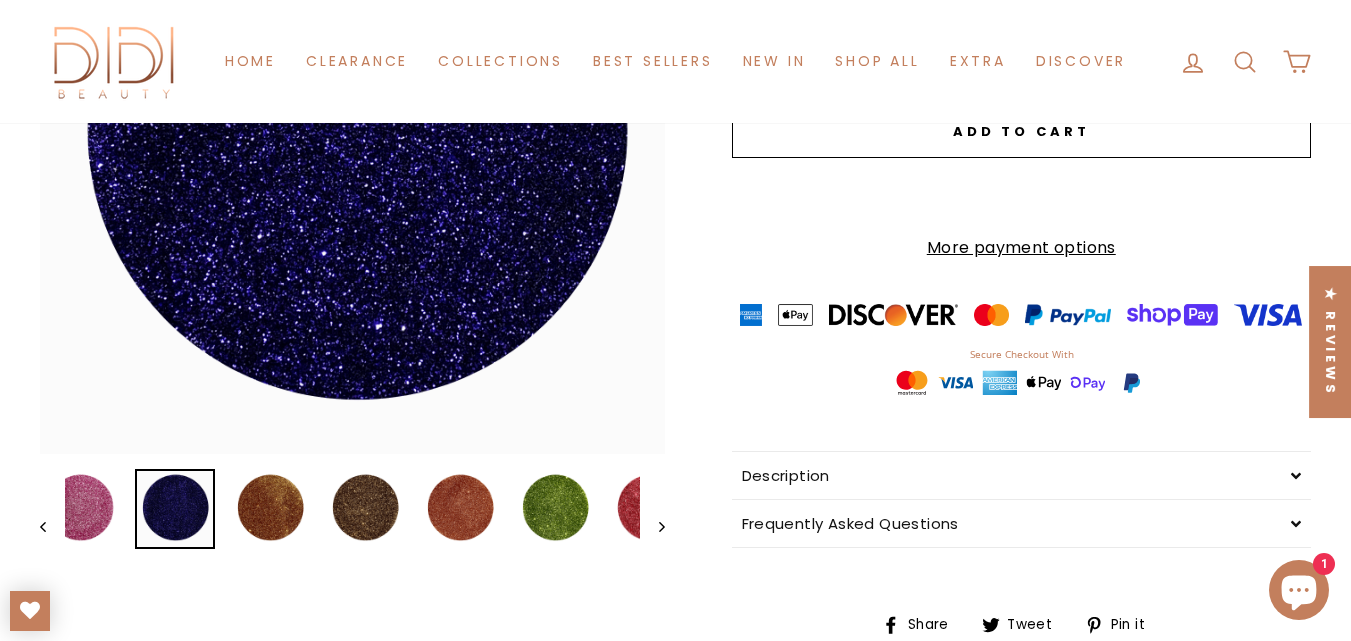 click 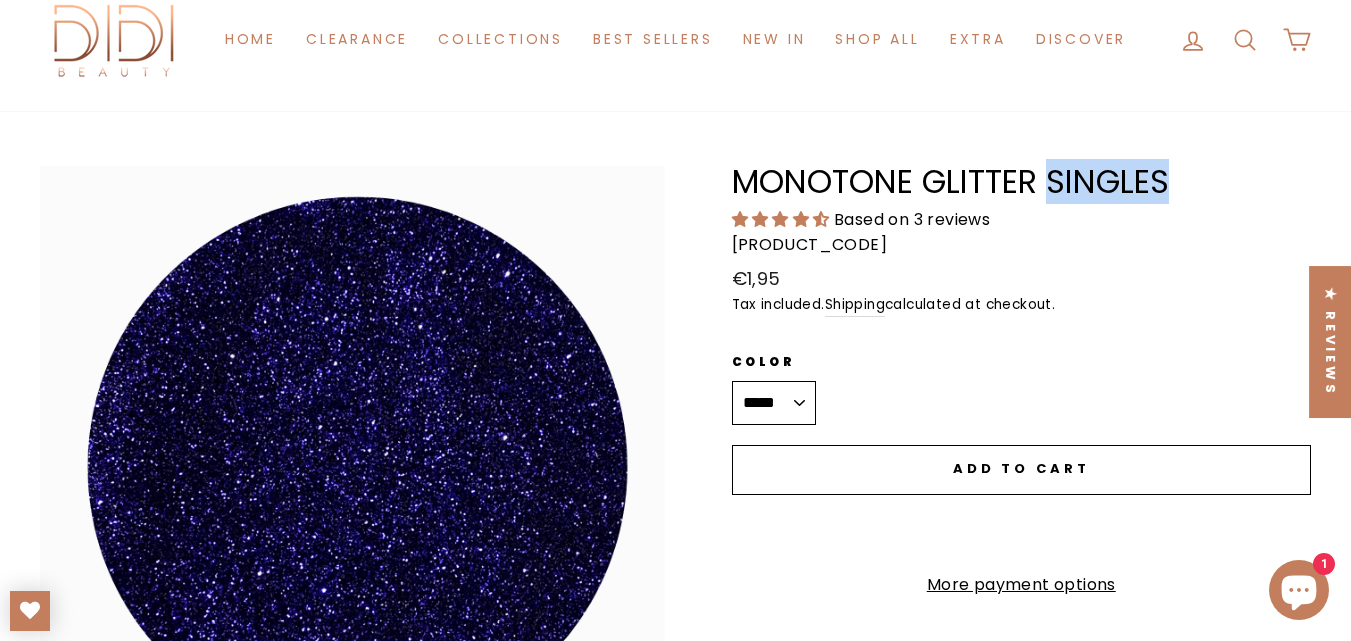 scroll, scrollTop: 86, scrollLeft: 0, axis: vertical 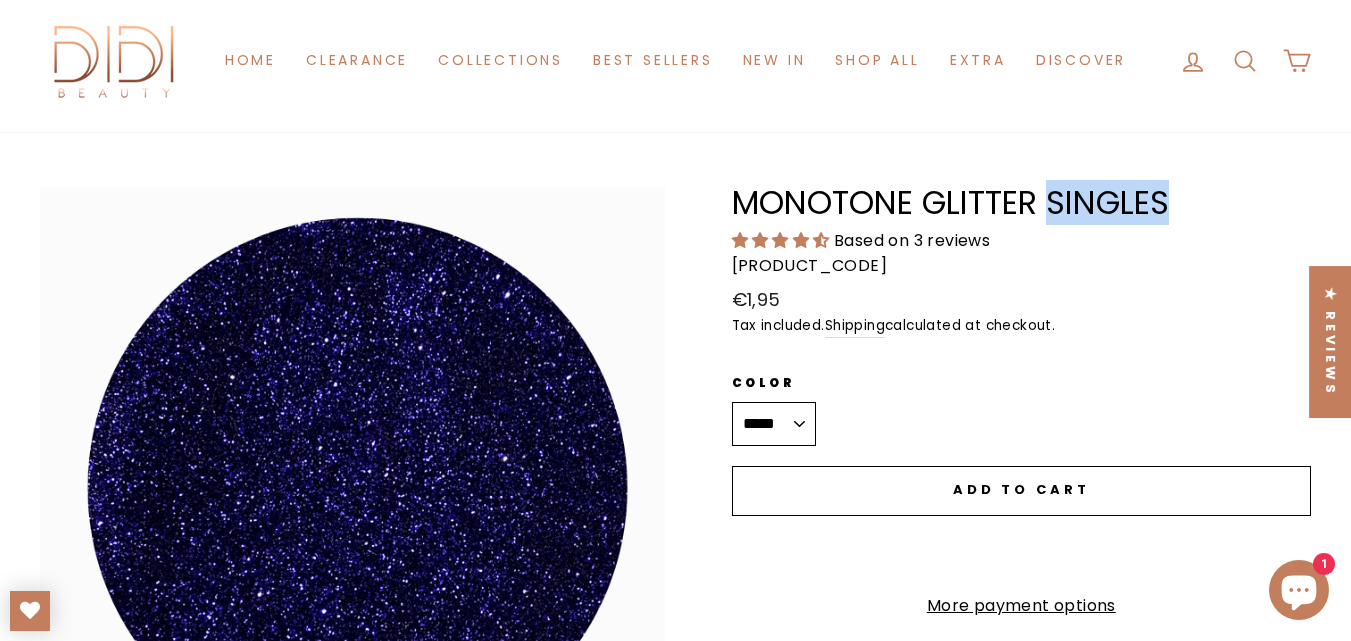 drag, startPoint x: 334, startPoint y: 301, endPoint x: 165, endPoint y: 443, distance: 220.7374 